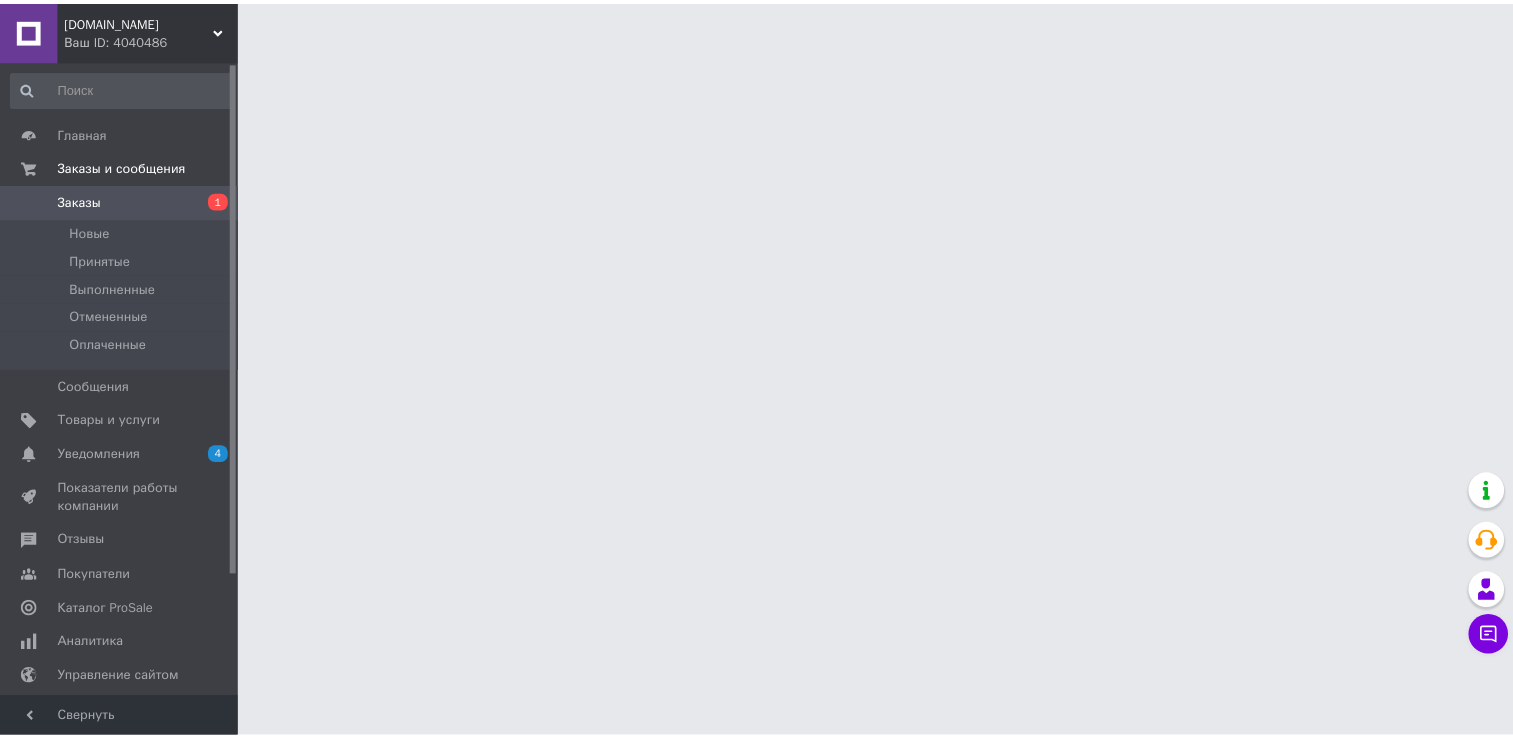 scroll, scrollTop: 0, scrollLeft: 0, axis: both 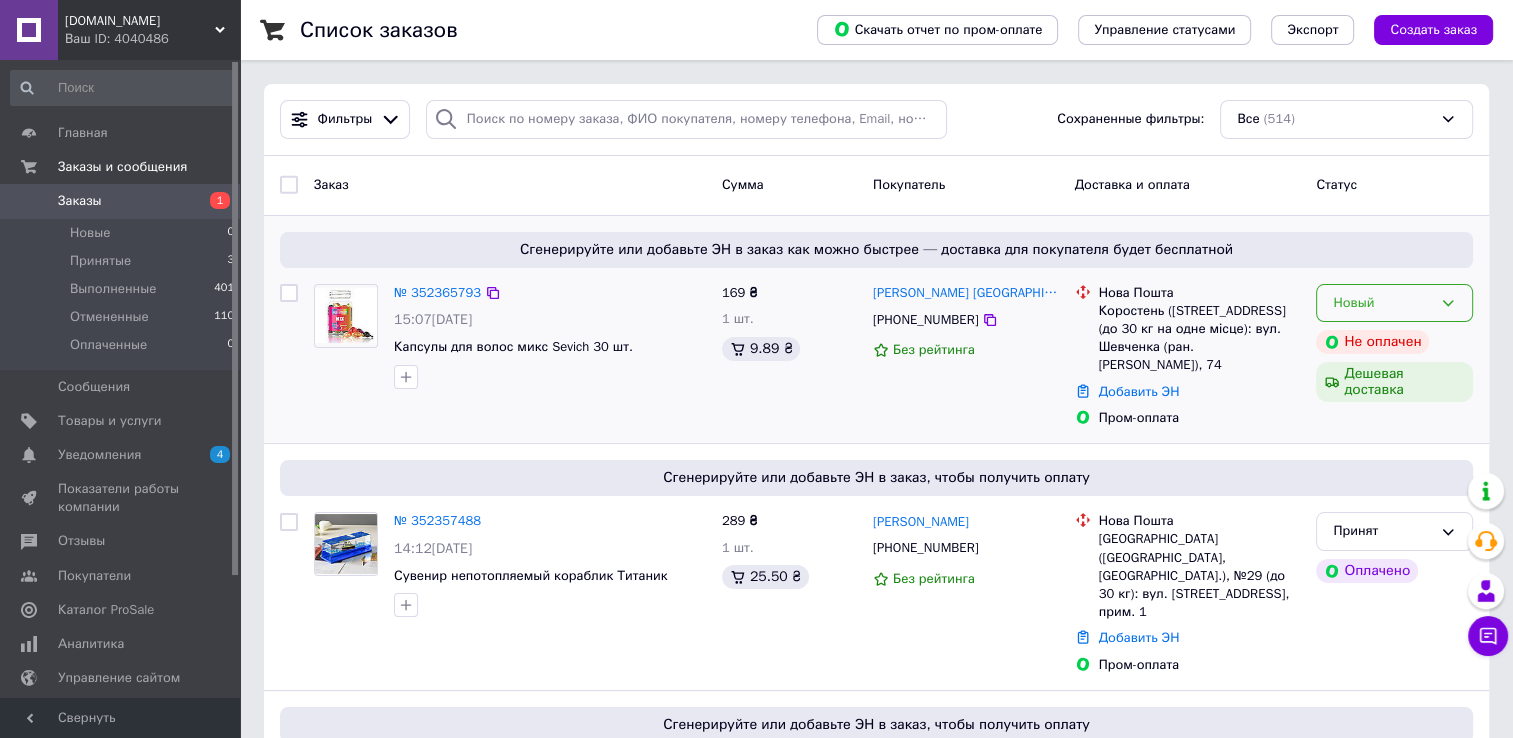 click on "Новый" at bounding box center (1382, 303) 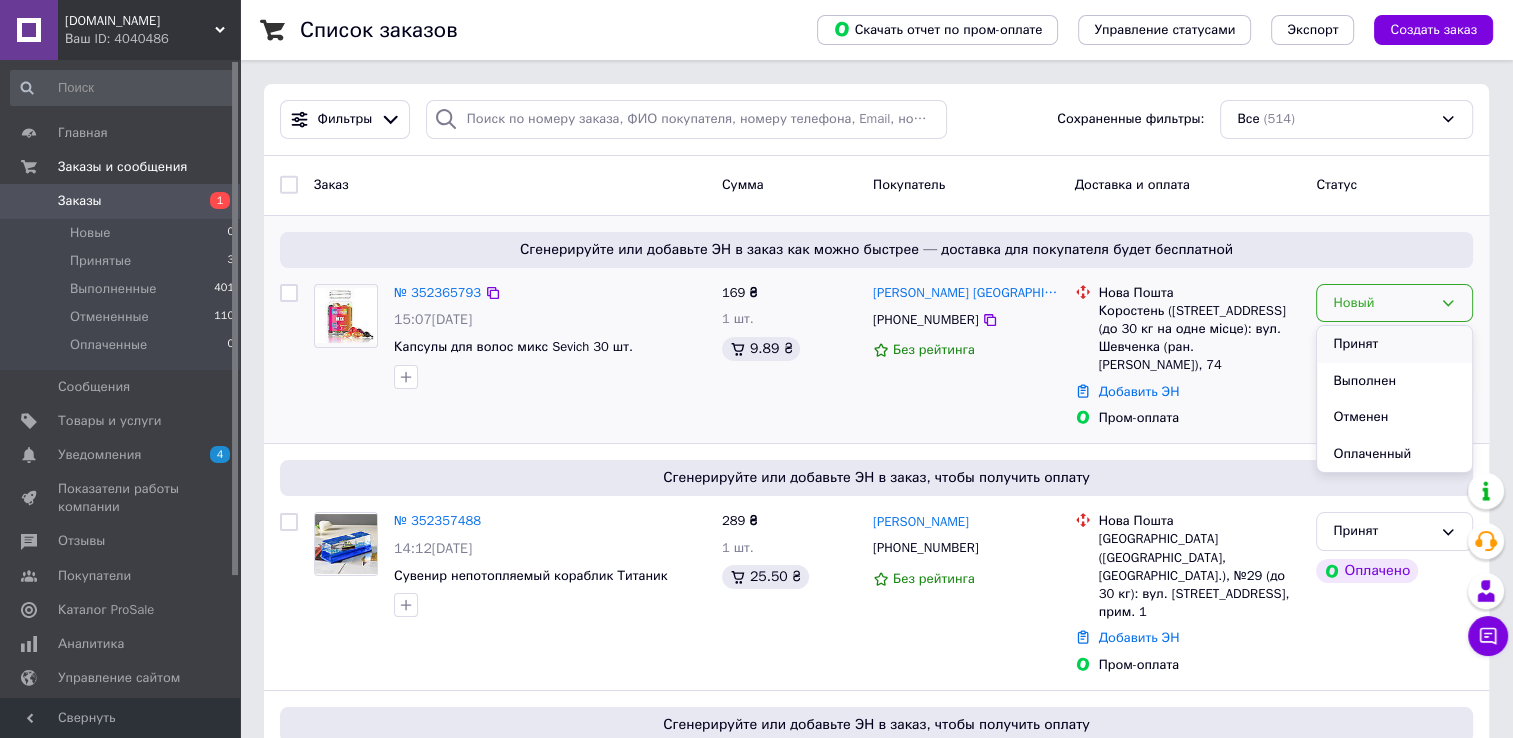 click on "Принят" at bounding box center (1394, 344) 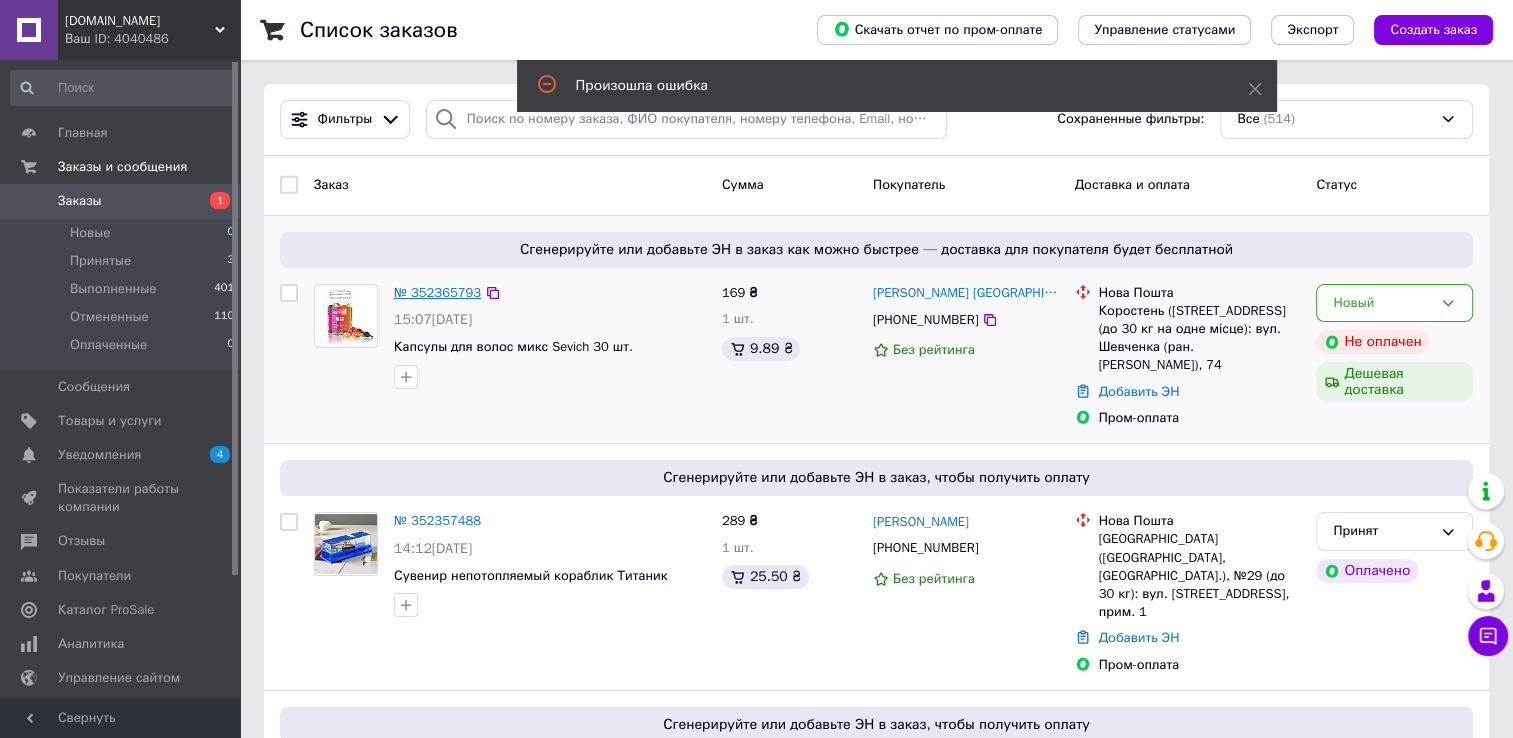 click on "№ 352365793" at bounding box center [437, 292] 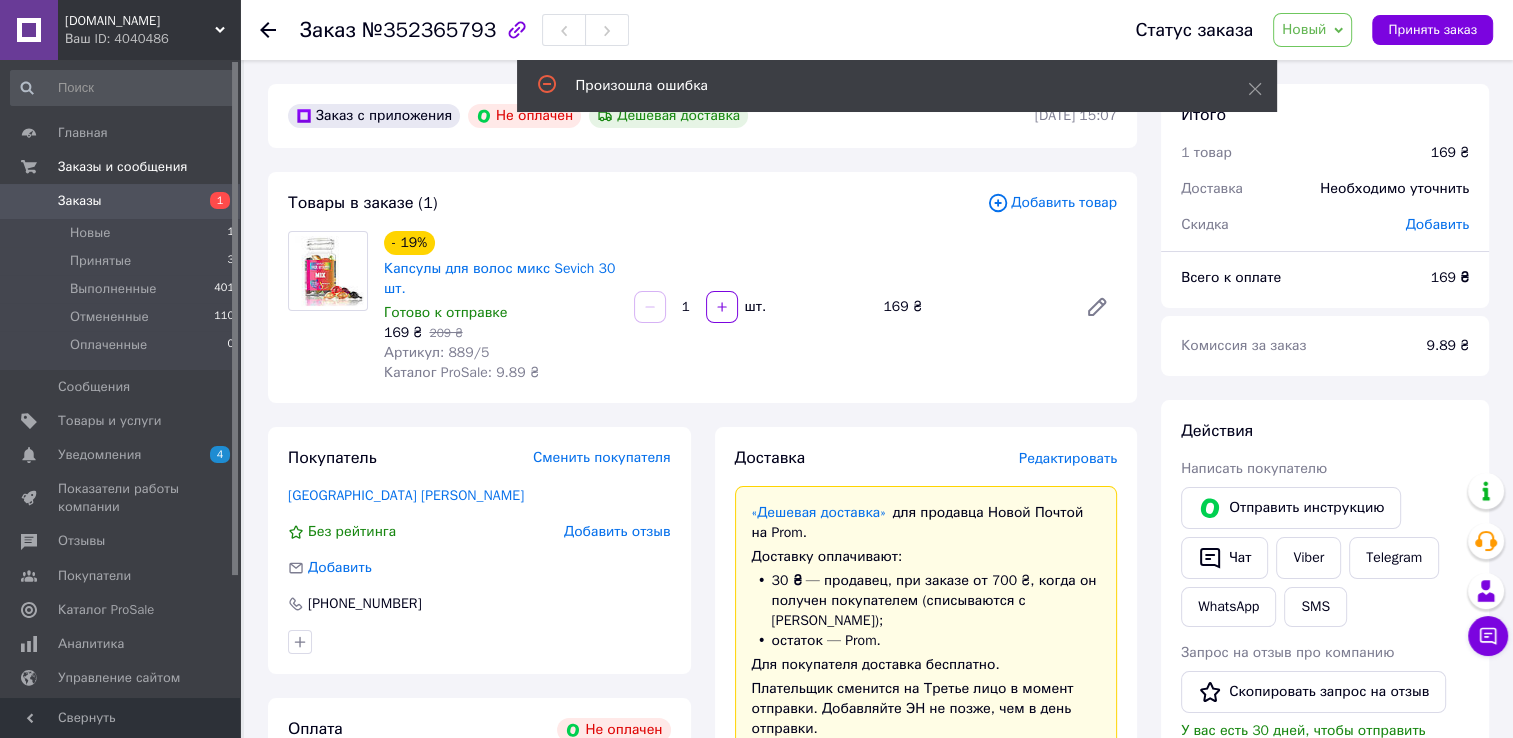 click on "Новый" at bounding box center (1304, 29) 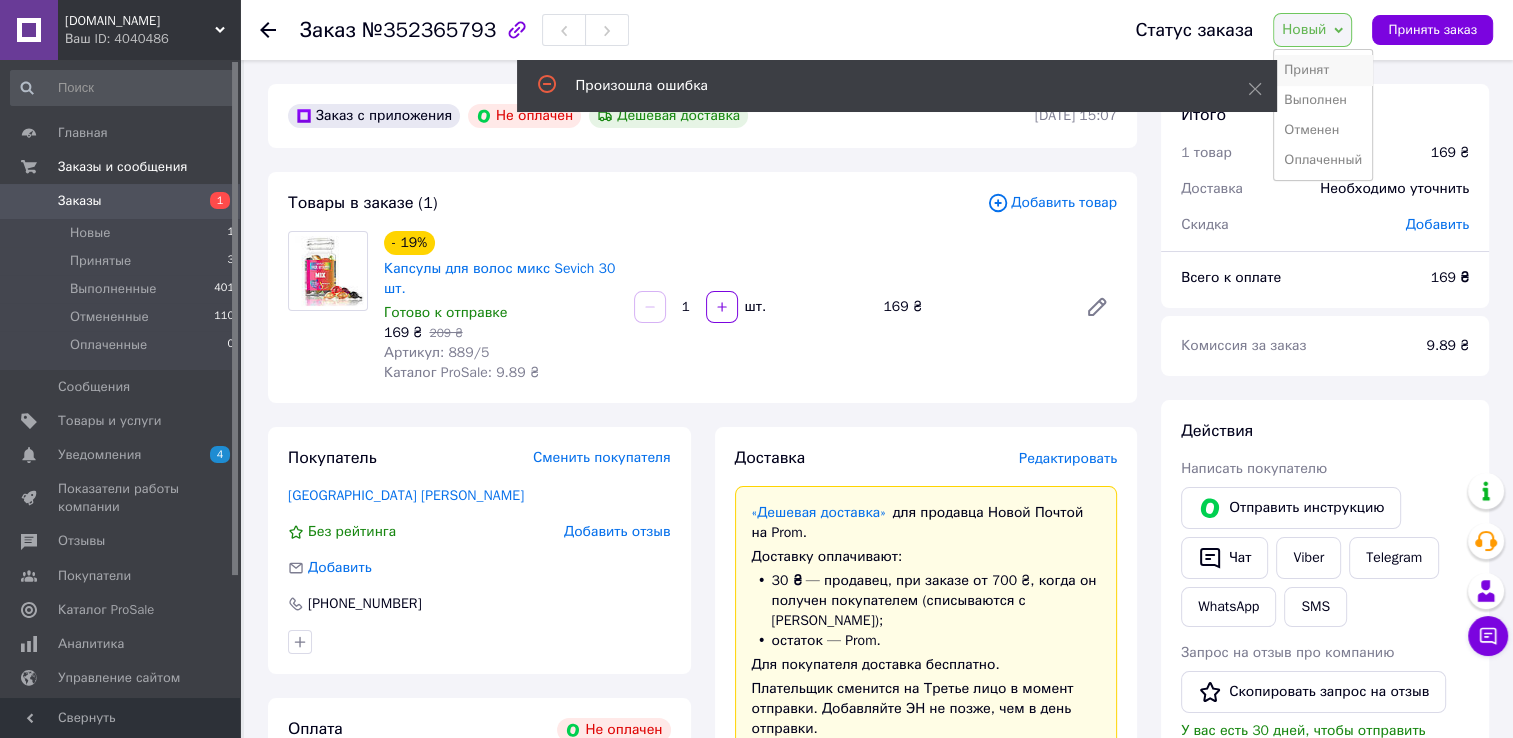 click on "Принят" at bounding box center [1323, 70] 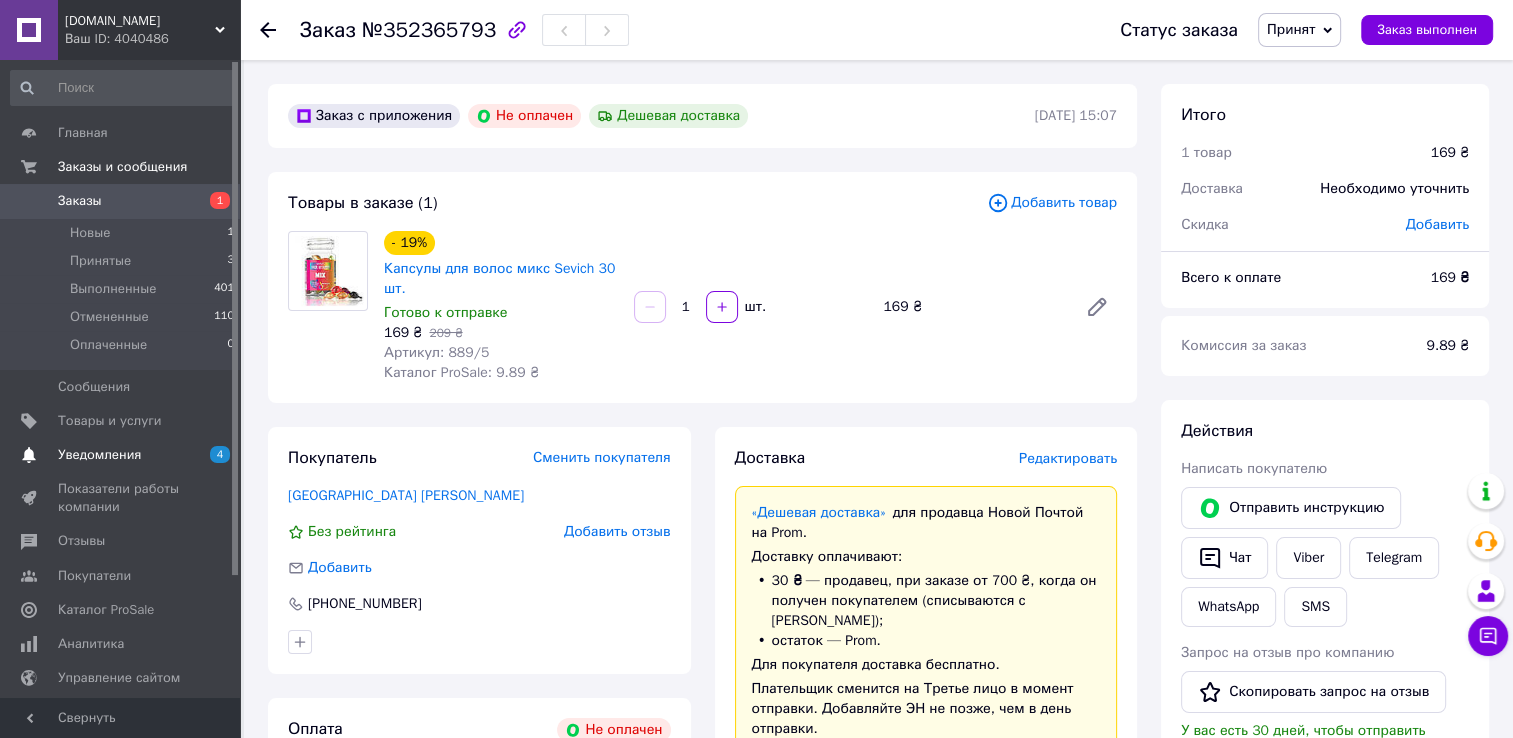 click on "Уведомления" at bounding box center (99, 455) 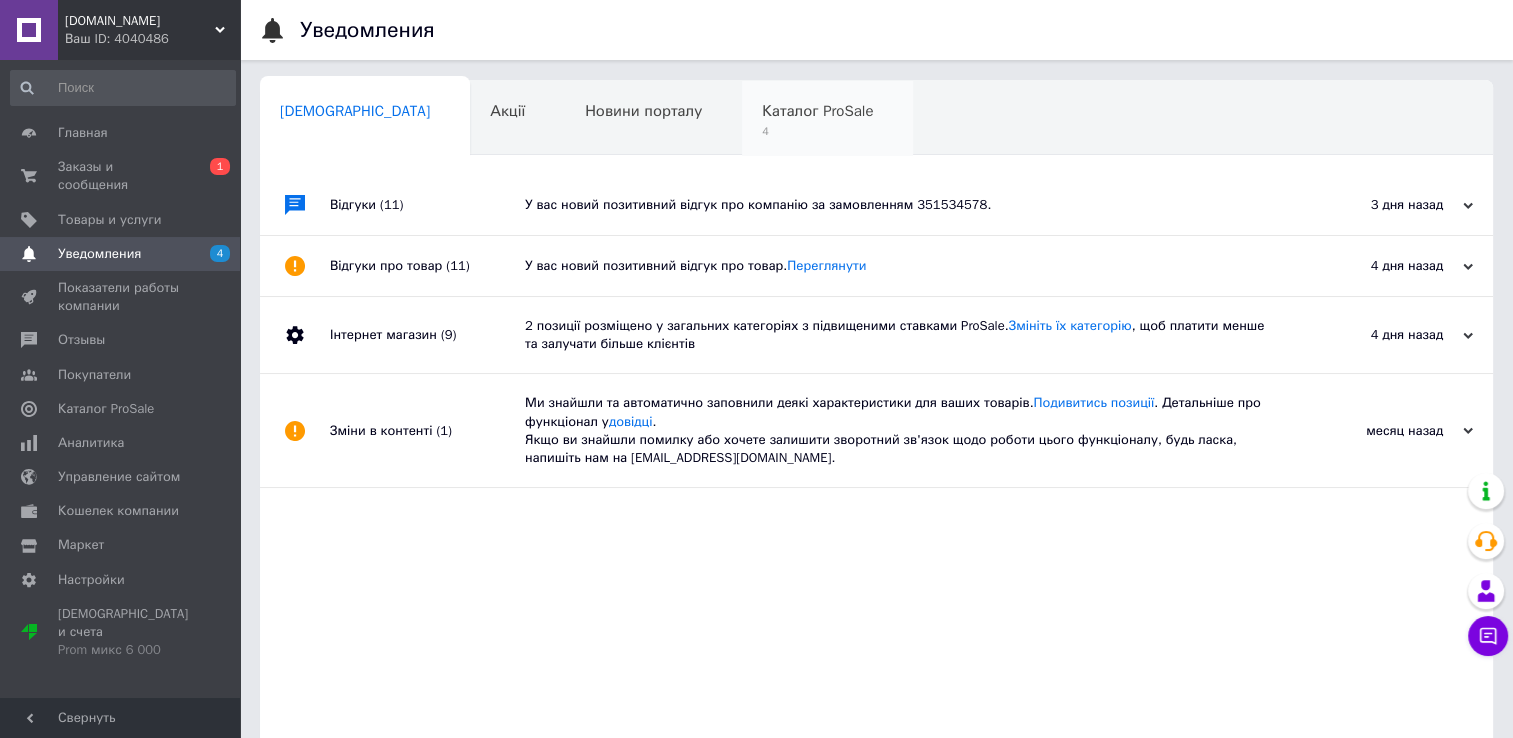 click on "Каталог ProSale" at bounding box center (817, 111) 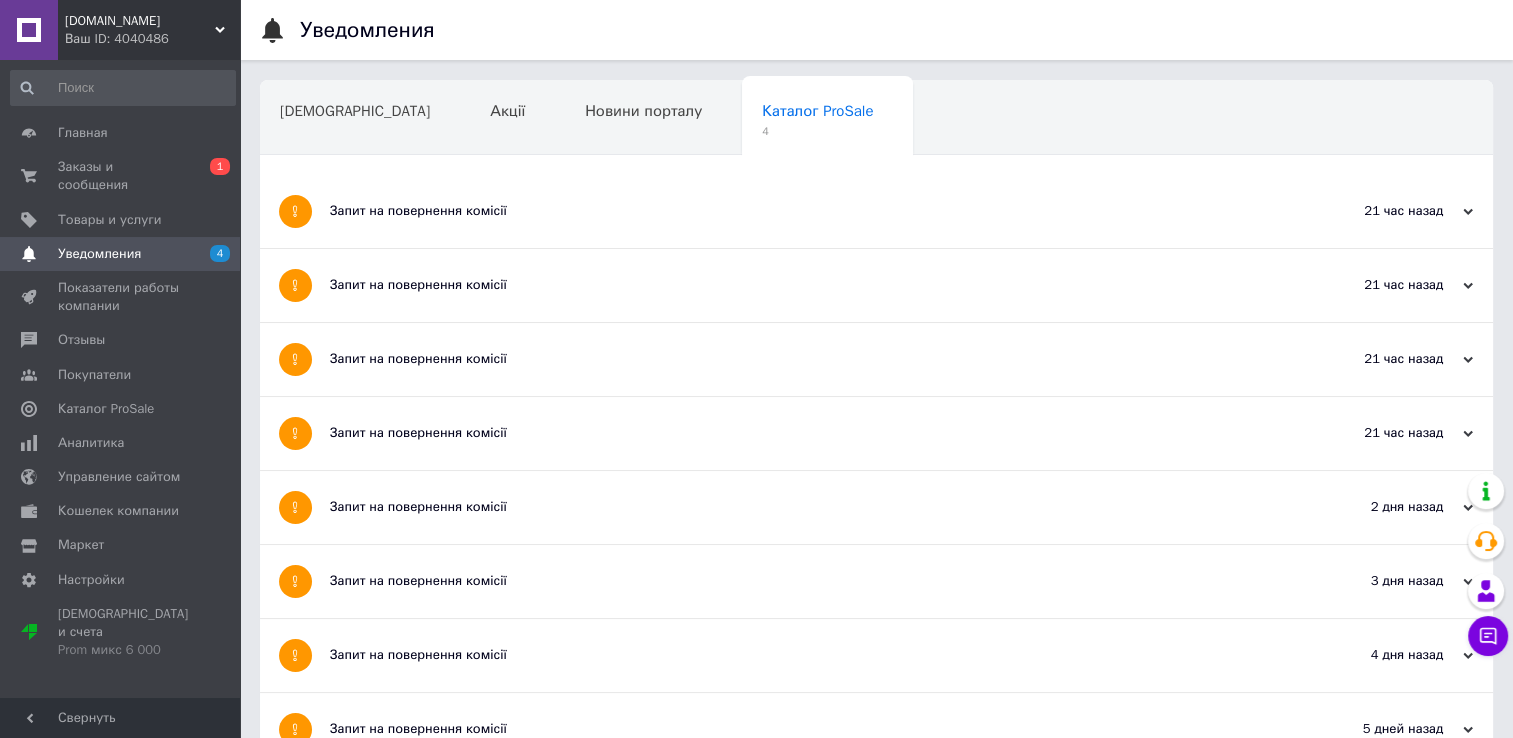 click on "Запит на повернення комісії" at bounding box center [801, 211] 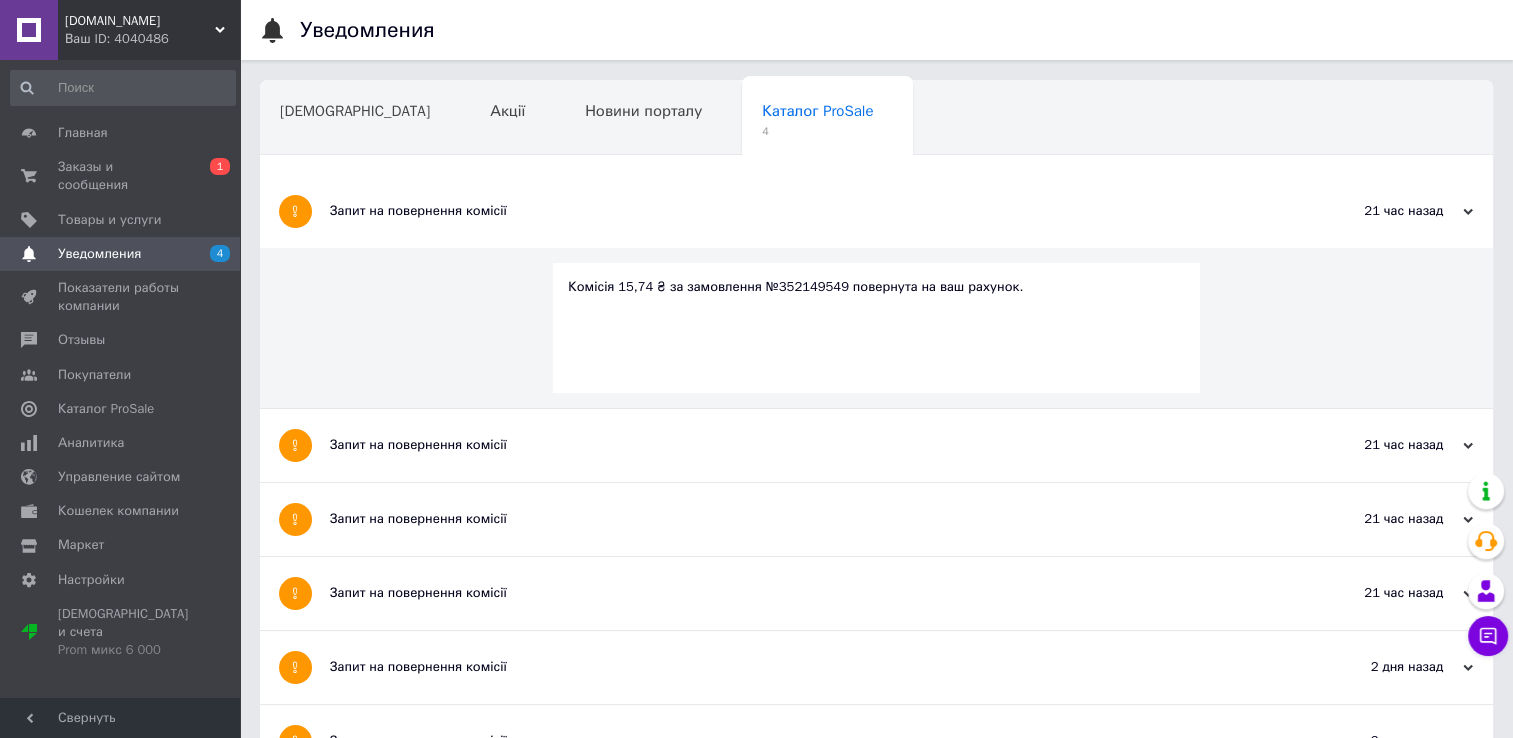 click on "Запит на повернення комісії" at bounding box center (801, 445) 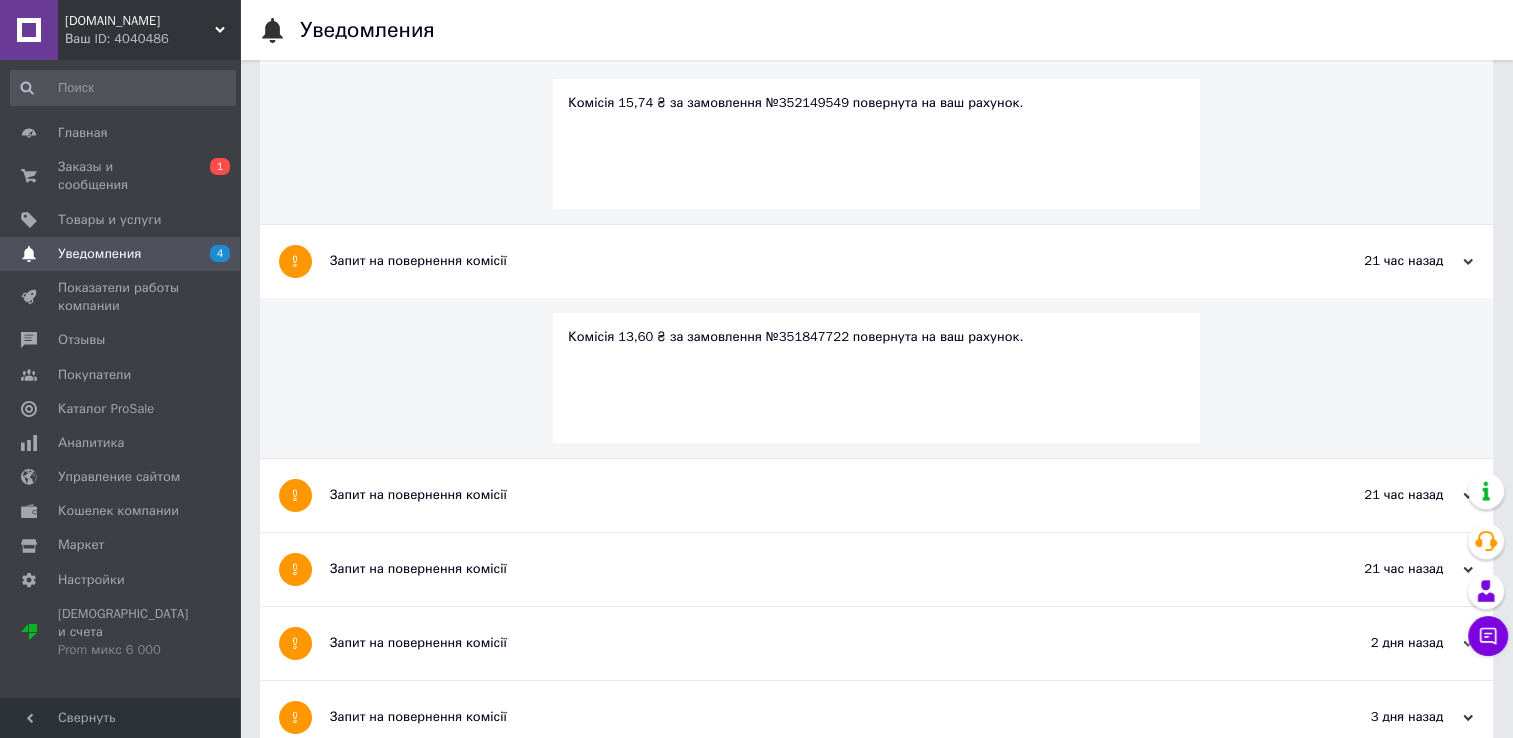 scroll, scrollTop: 200, scrollLeft: 0, axis: vertical 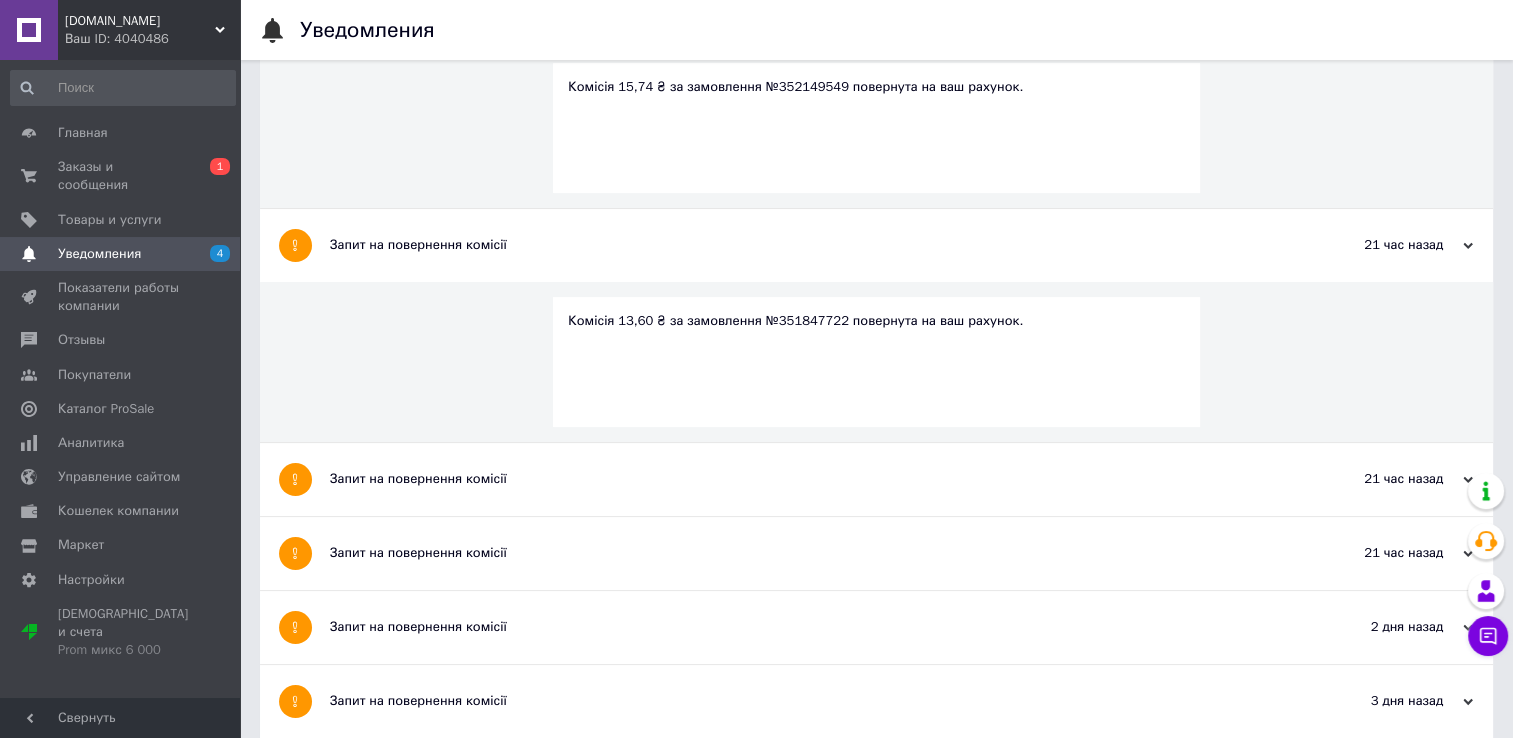 click on "Запит на повернення комісії" at bounding box center [801, 479] 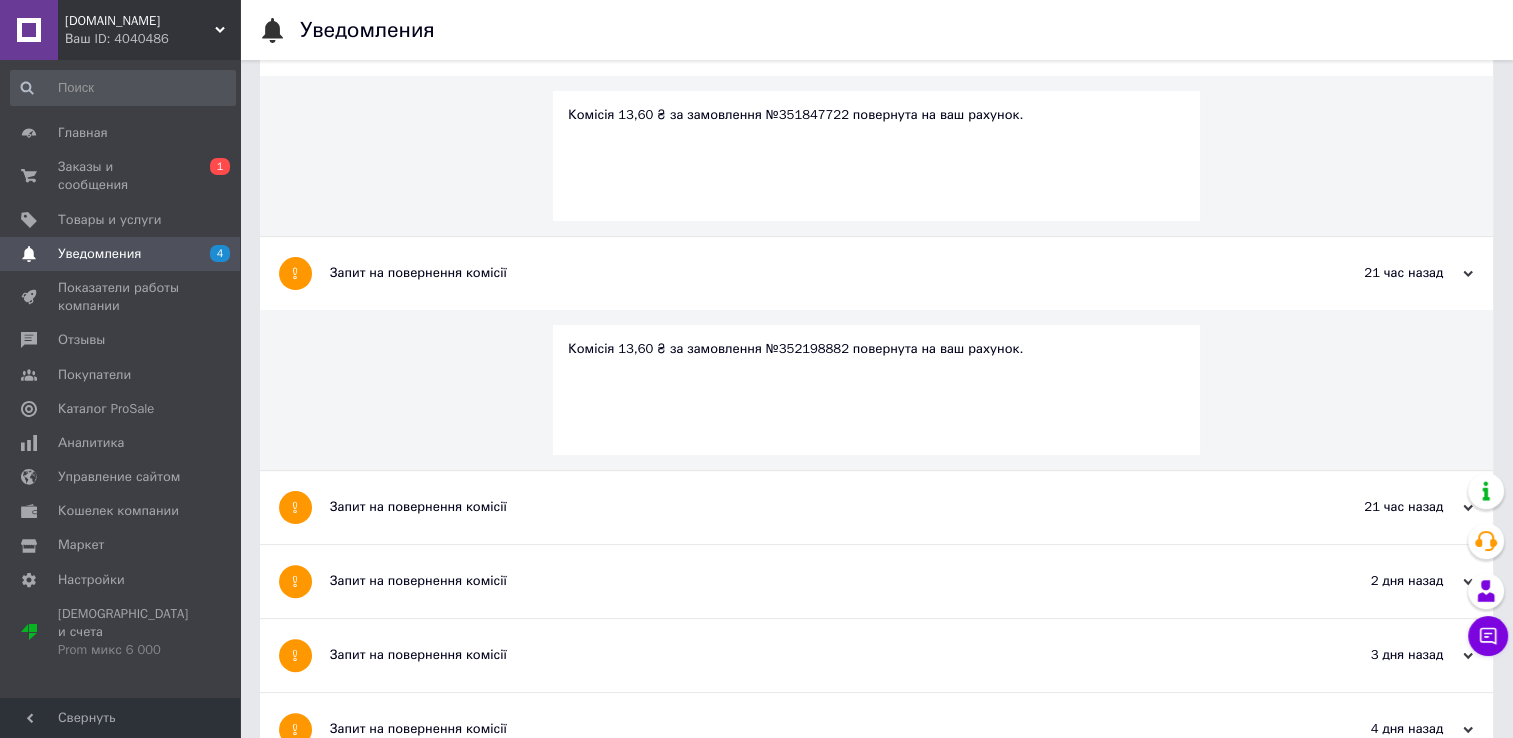 scroll, scrollTop: 500, scrollLeft: 0, axis: vertical 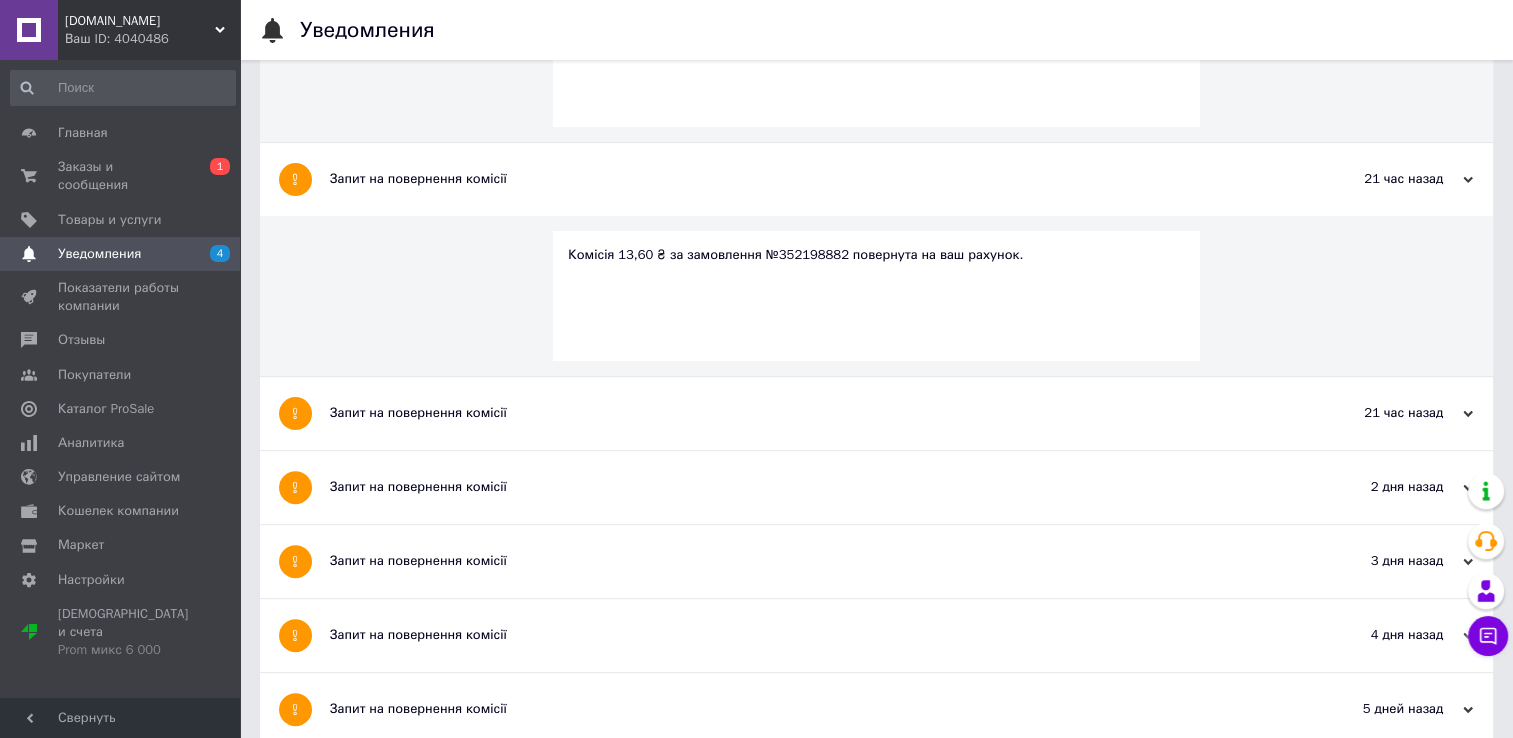 click on "Запит на повернення комісії" at bounding box center (801, 413) 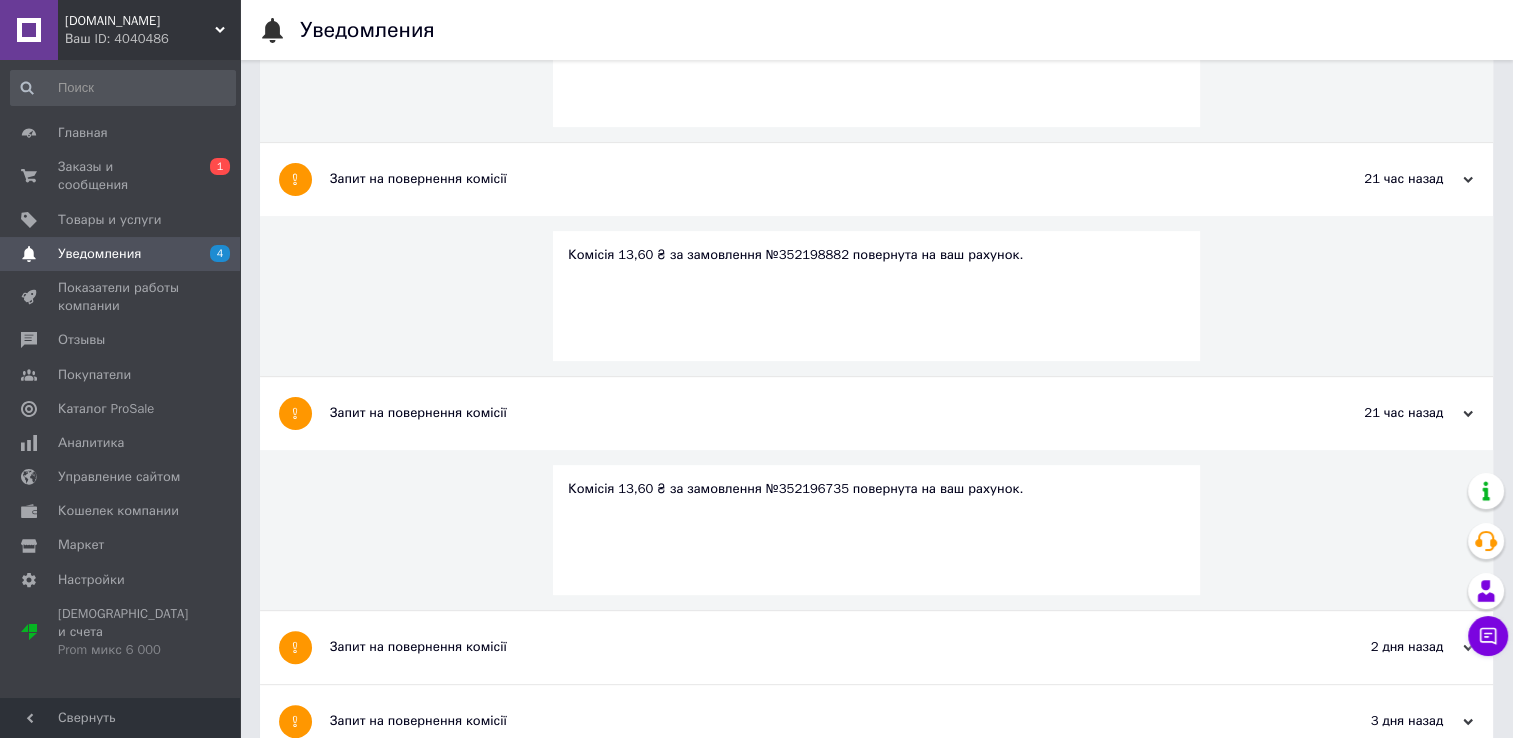 scroll, scrollTop: 0, scrollLeft: 0, axis: both 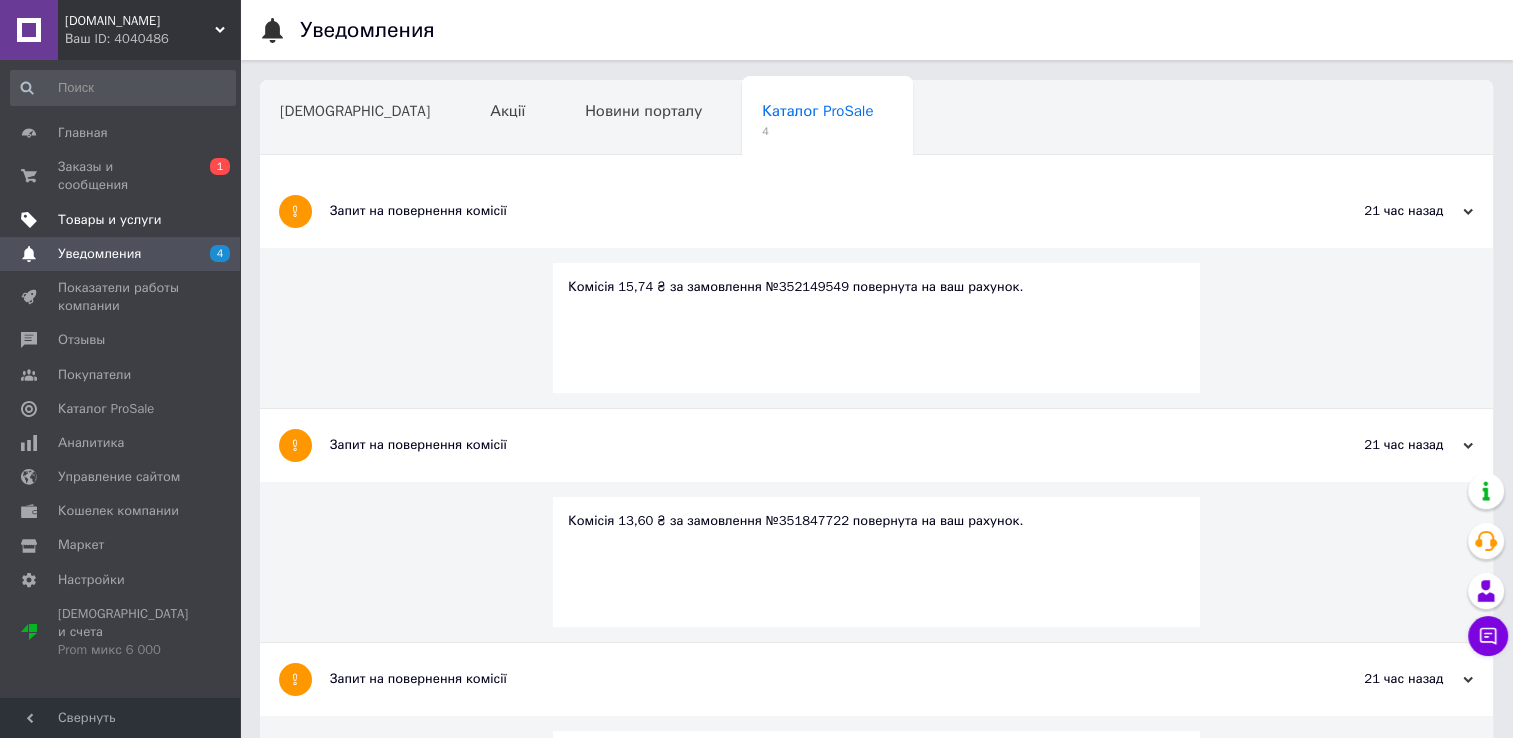 click on "Товары и услуги" at bounding box center (110, 220) 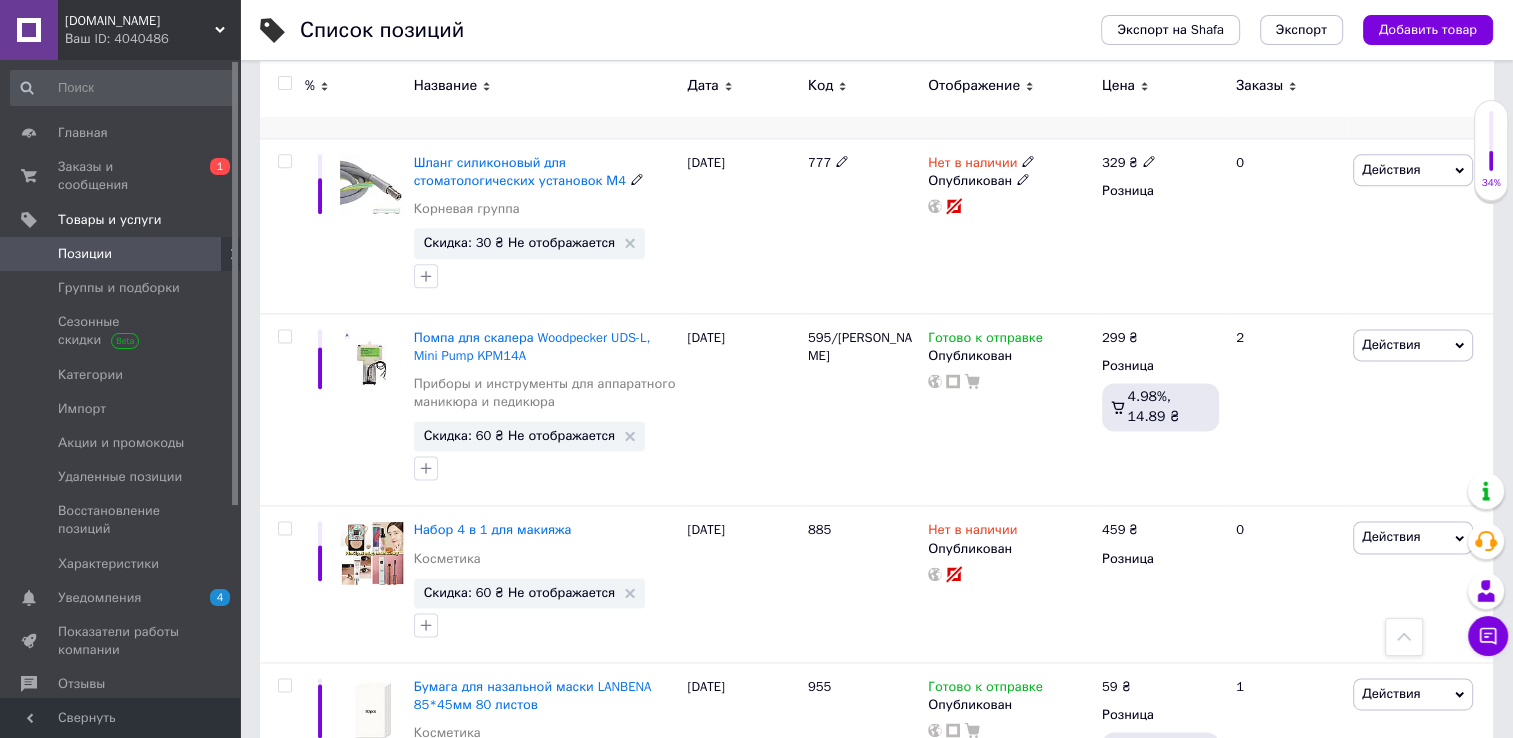 scroll, scrollTop: 2600, scrollLeft: 0, axis: vertical 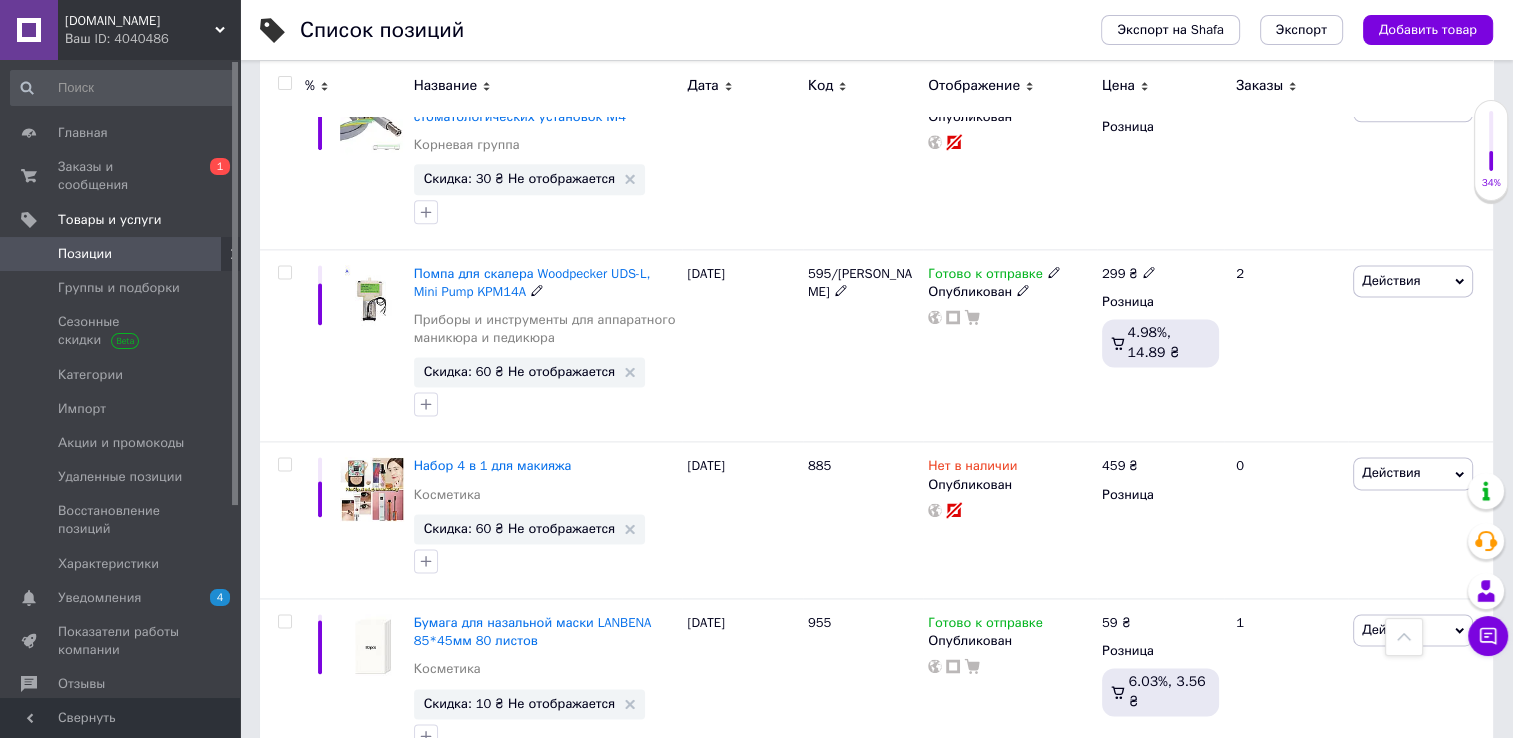 drag, startPoint x: 570, startPoint y: 186, endPoint x: 532, endPoint y: 186, distance: 38 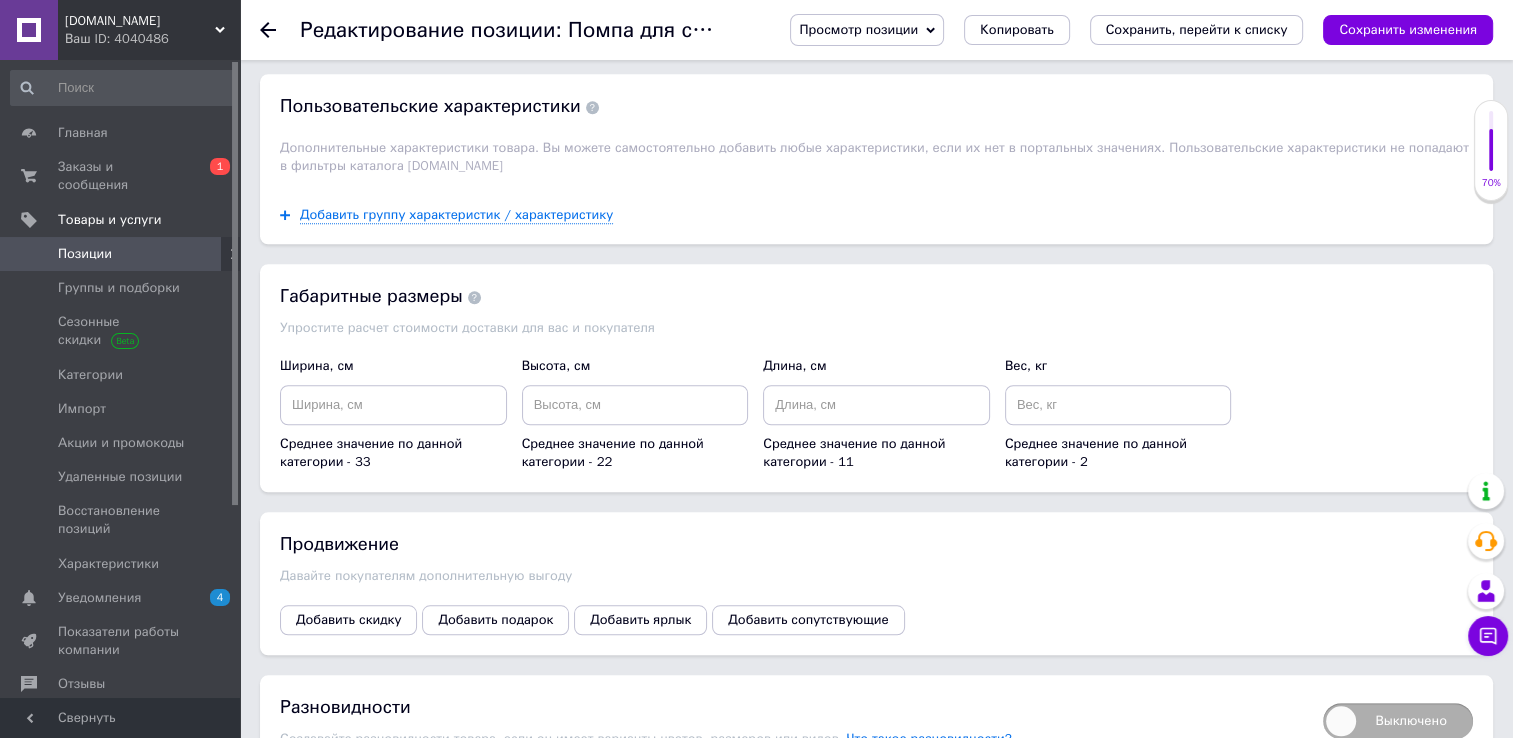scroll, scrollTop: 1800, scrollLeft: 0, axis: vertical 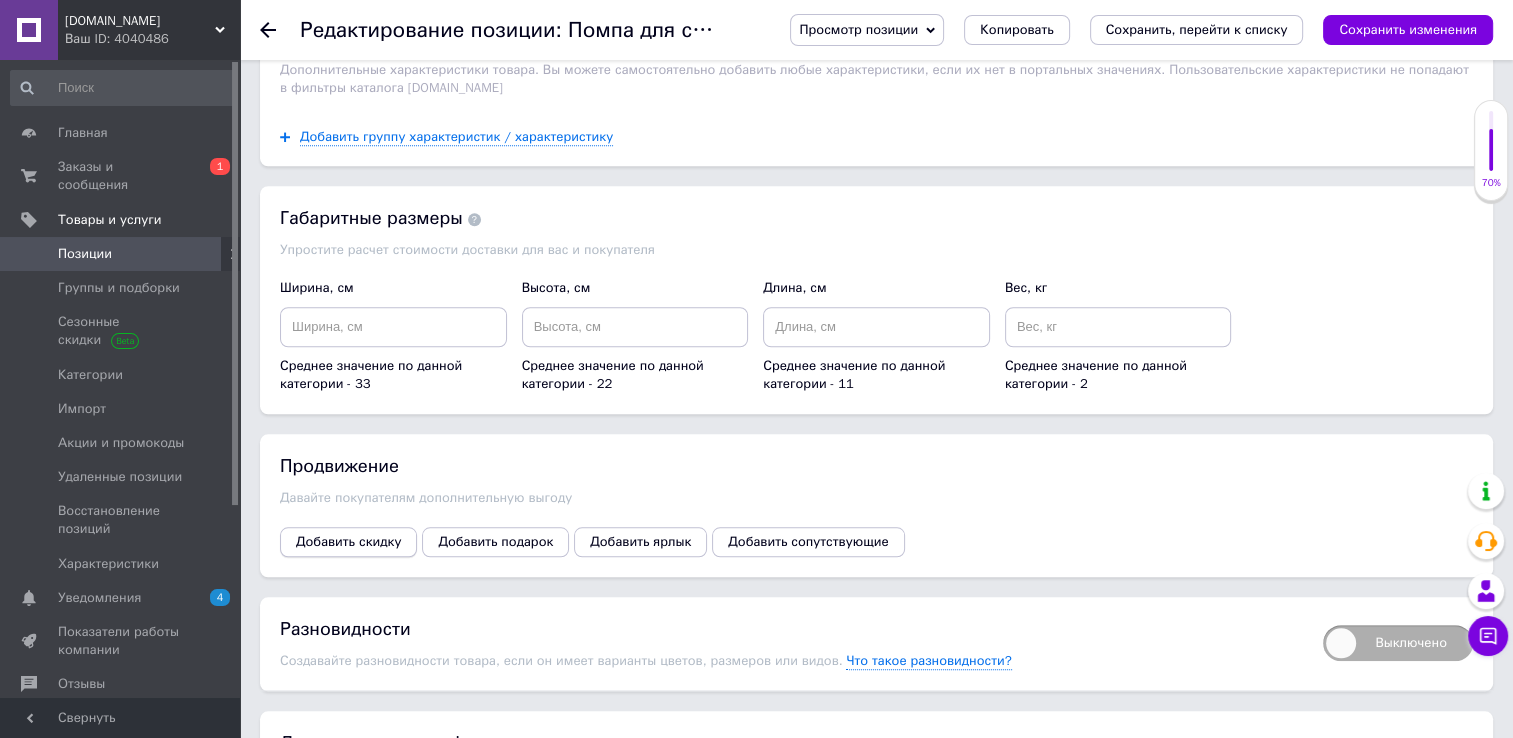 click on "Добавить скидку" at bounding box center (348, 542) 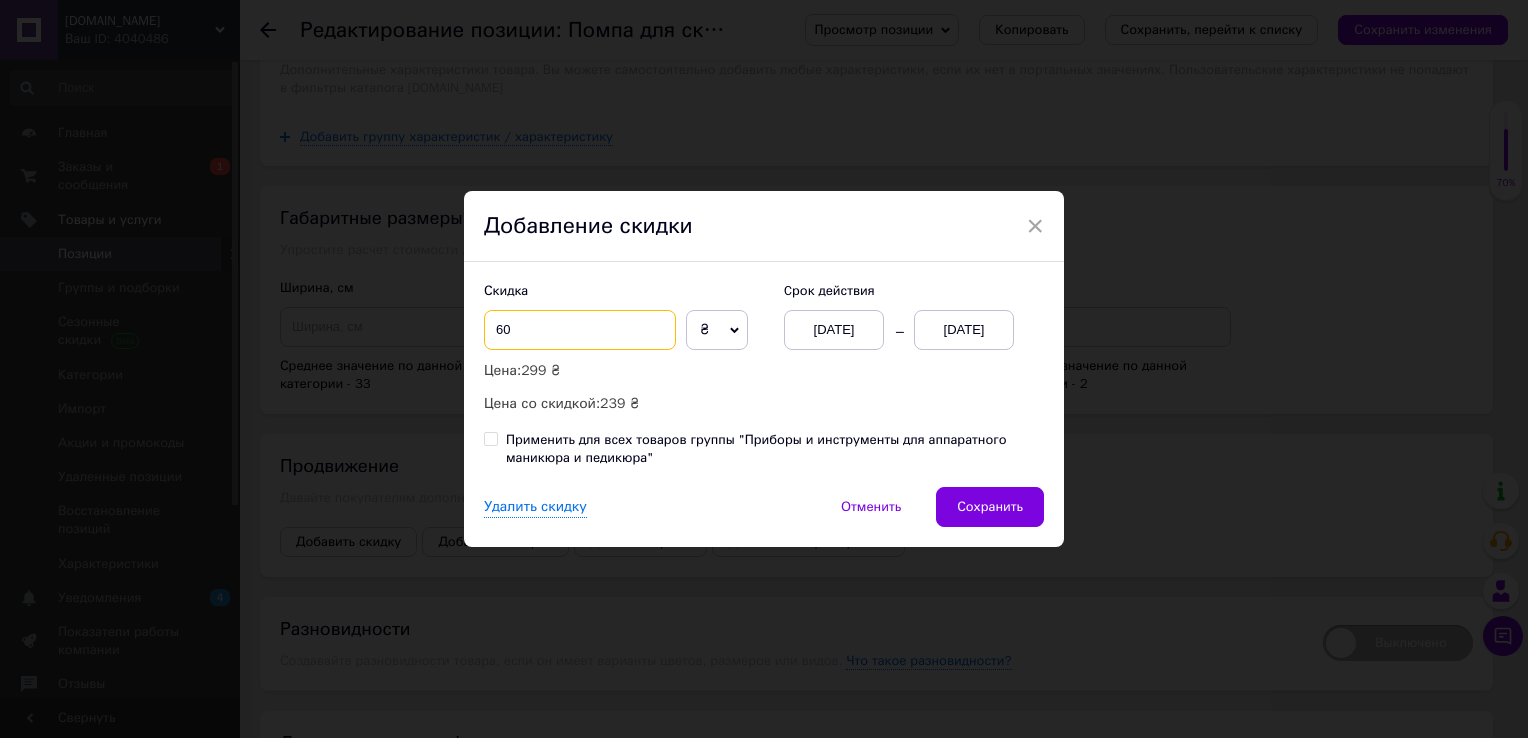 click on "60" at bounding box center [580, 330] 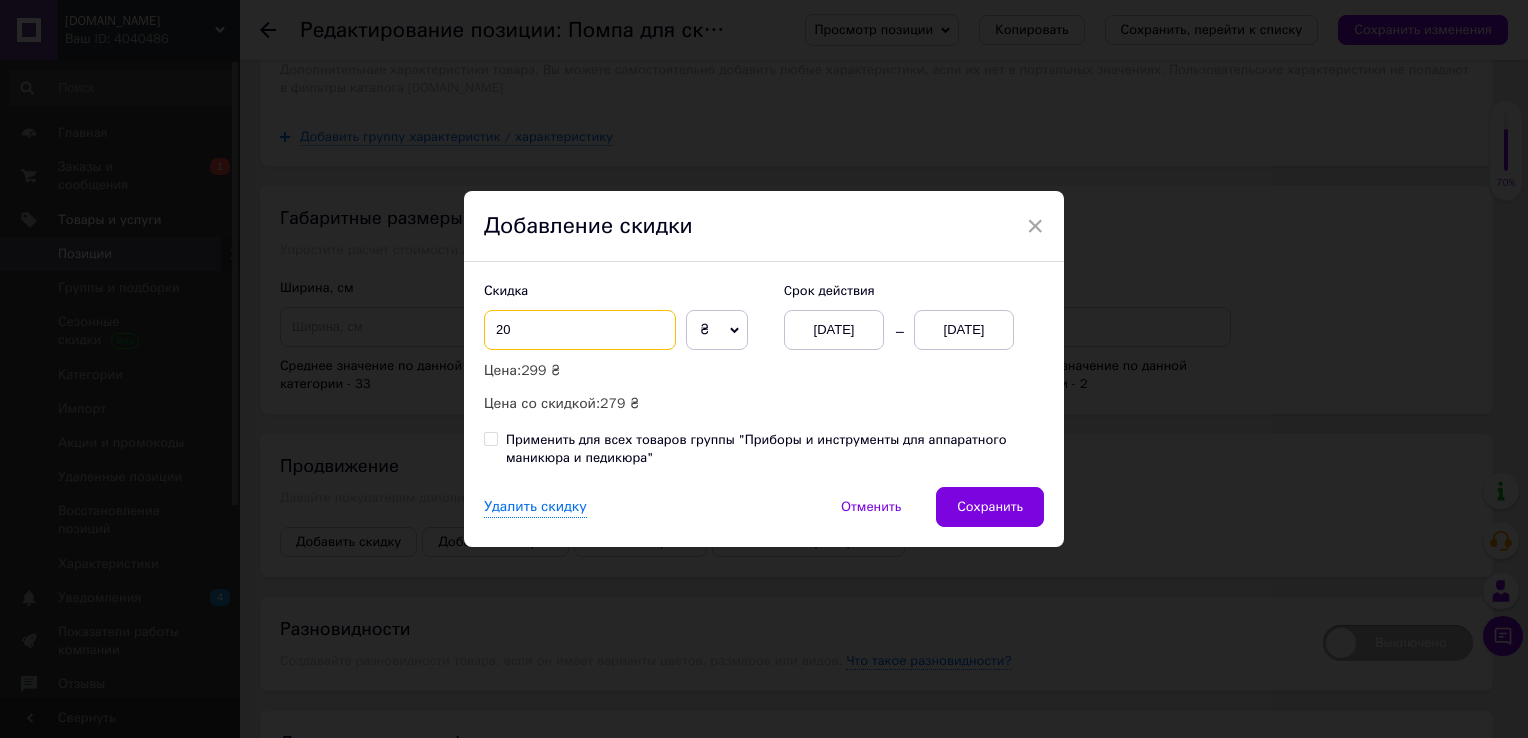 type on "20" 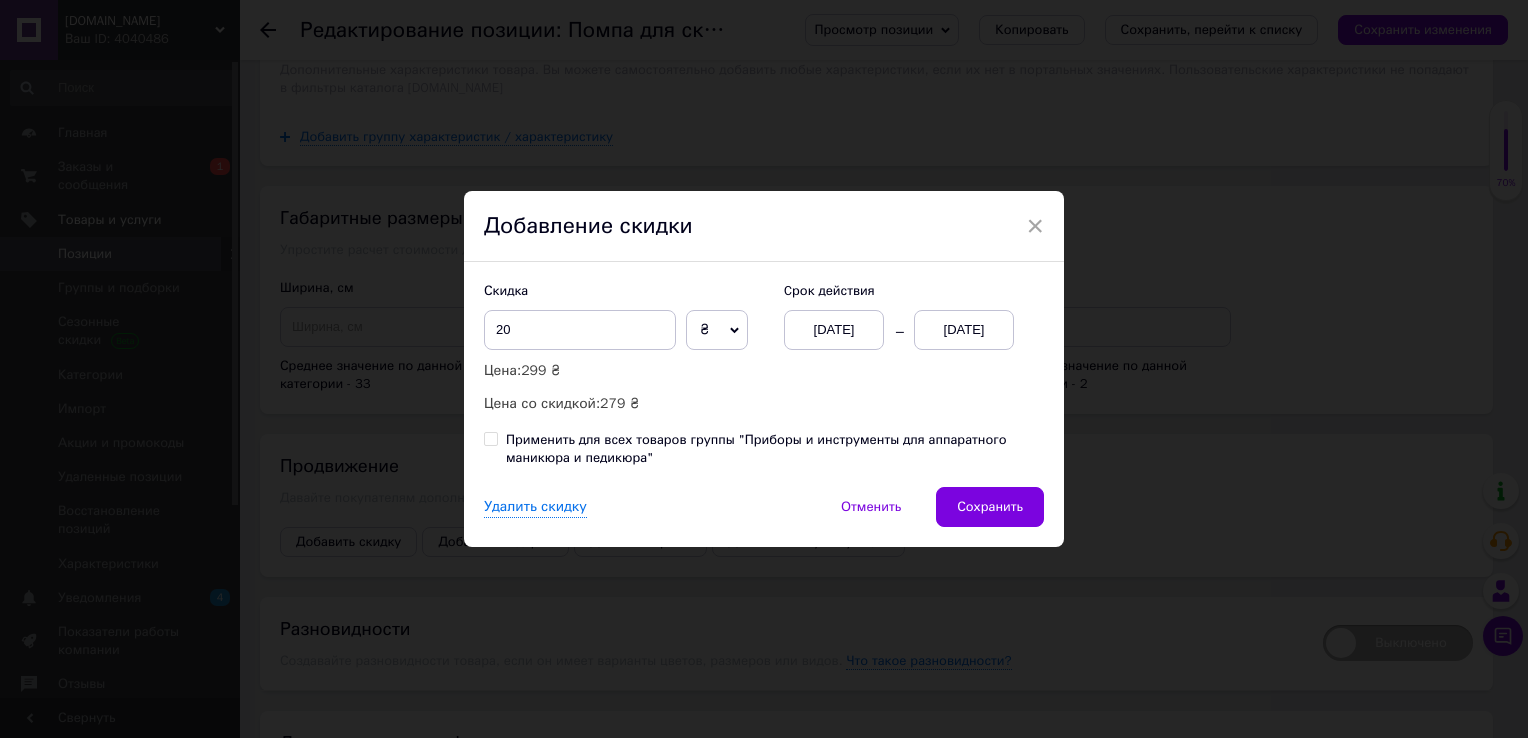 click on "[DATE]" at bounding box center [964, 330] 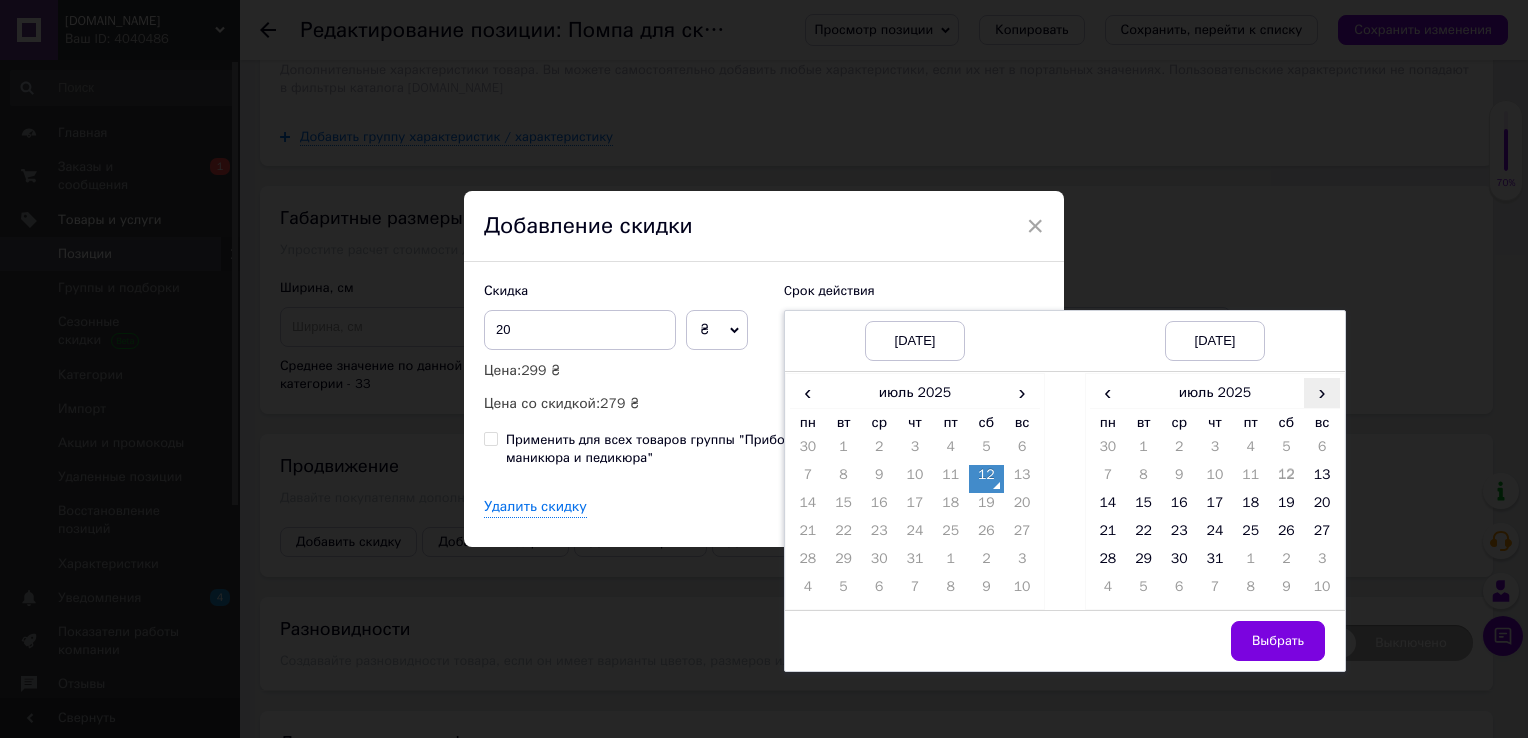 click on "›" at bounding box center [1322, 392] 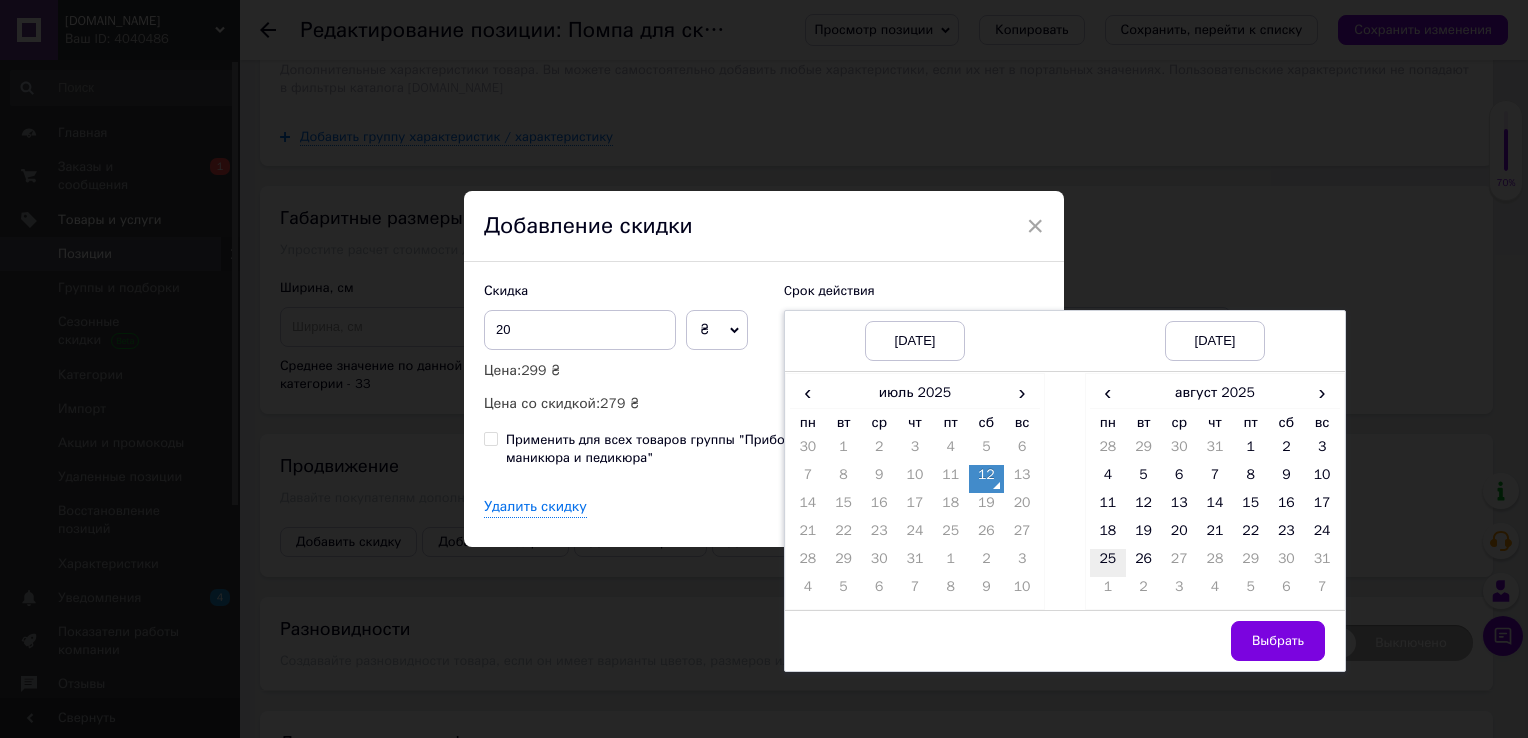 click on "25" at bounding box center [1108, 563] 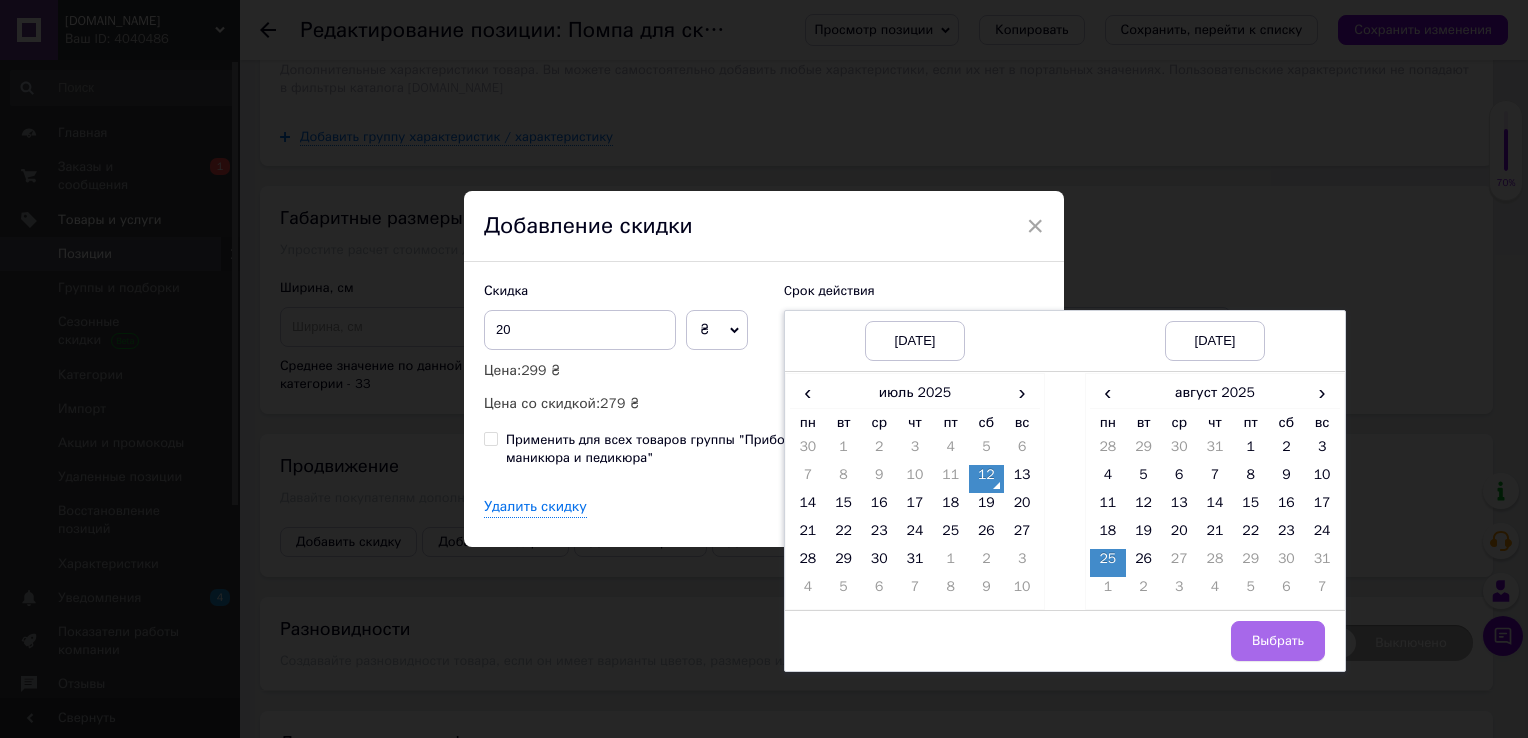 click on "Выбрать" at bounding box center (1278, 641) 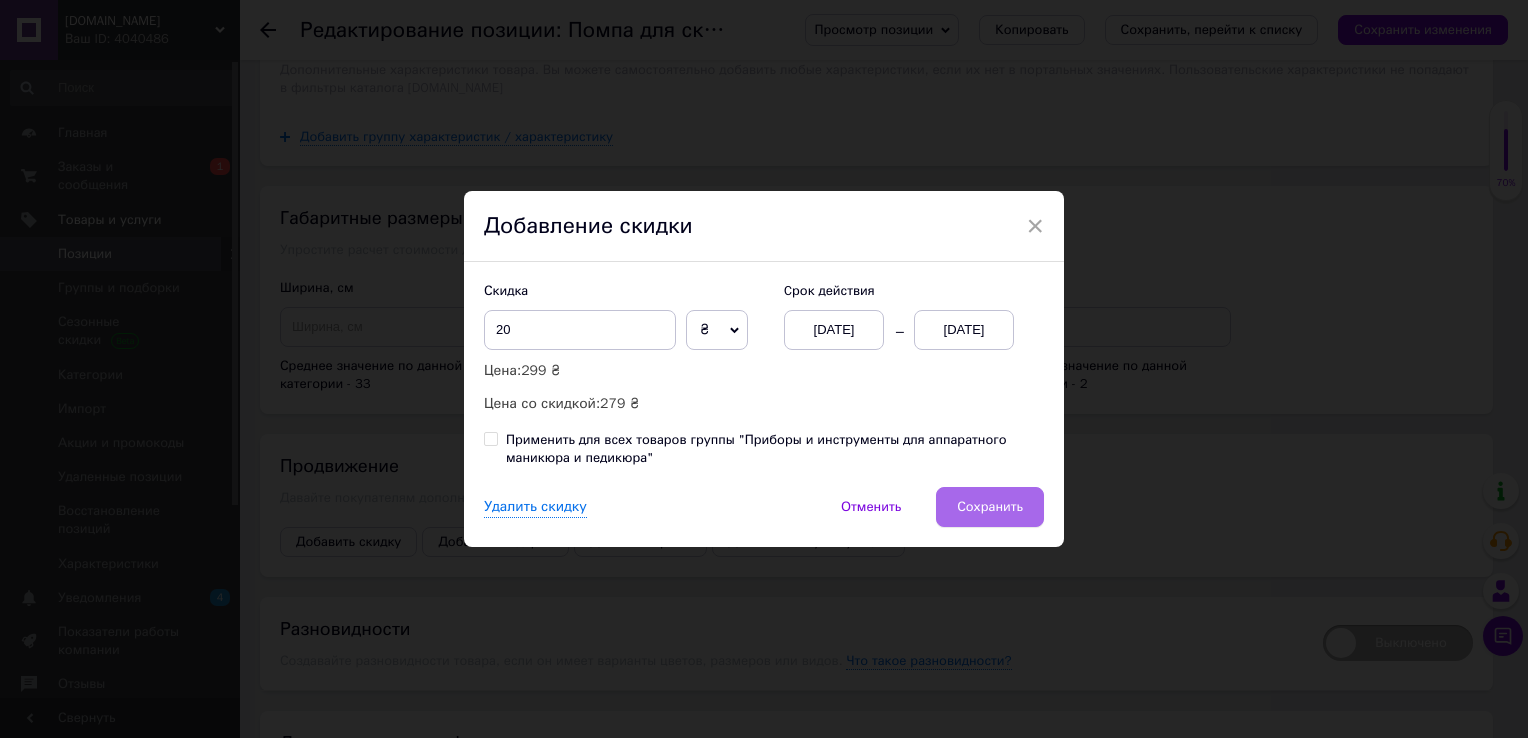 click on "Сохранить" at bounding box center [990, 507] 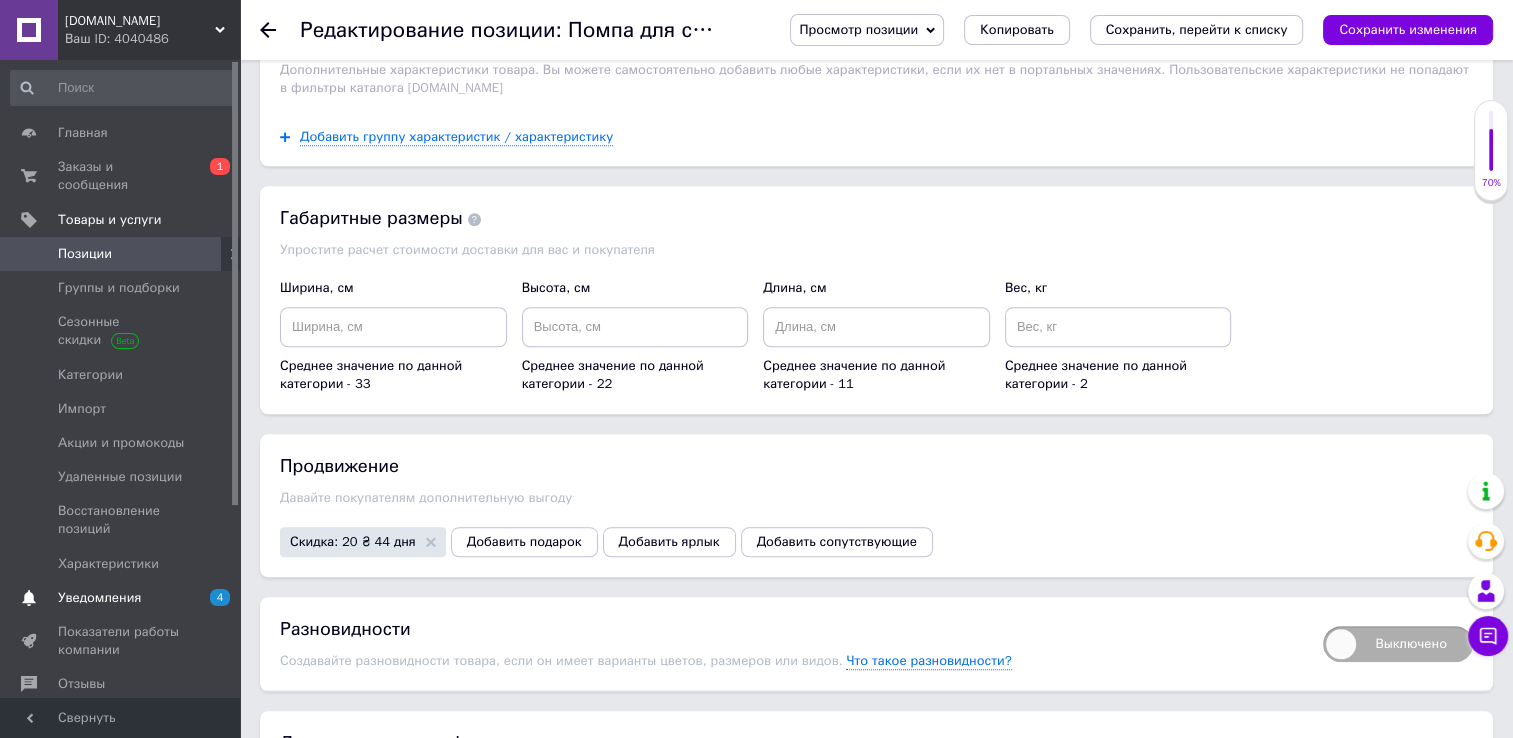 click on "Уведомления" at bounding box center (99, 598) 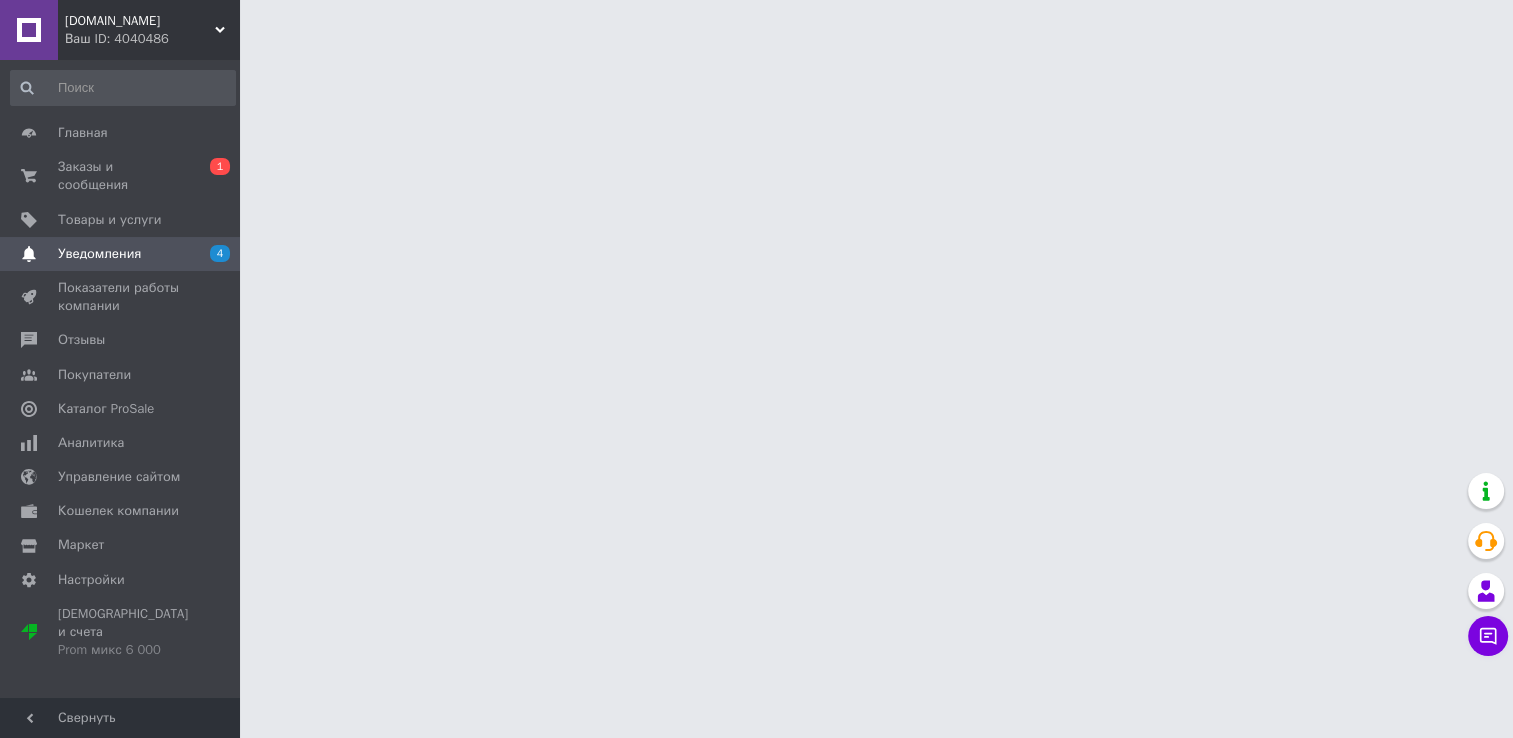 scroll, scrollTop: 0, scrollLeft: 0, axis: both 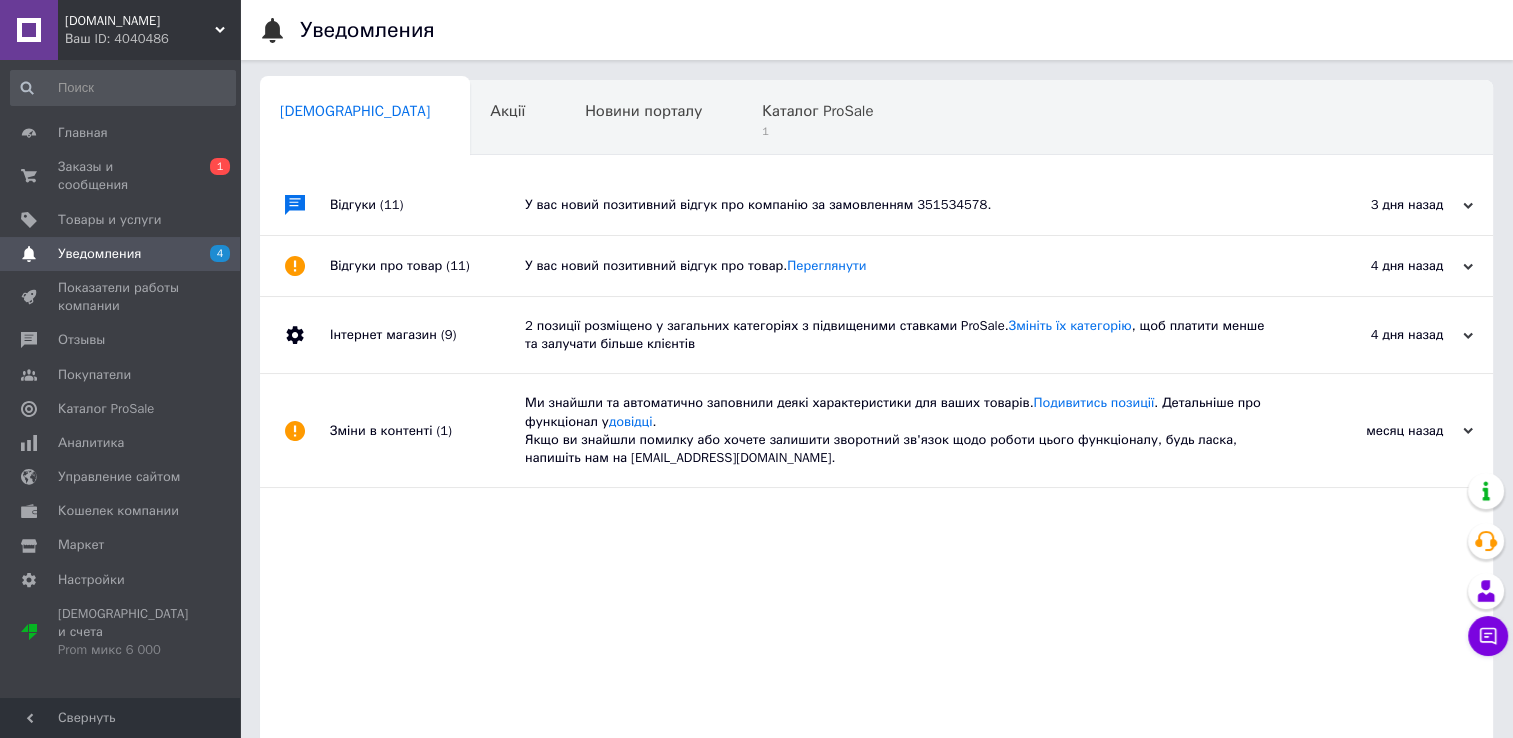 click on "У вас новий позитивний відгук про компанію за замовленням 351534578." at bounding box center [899, 205] 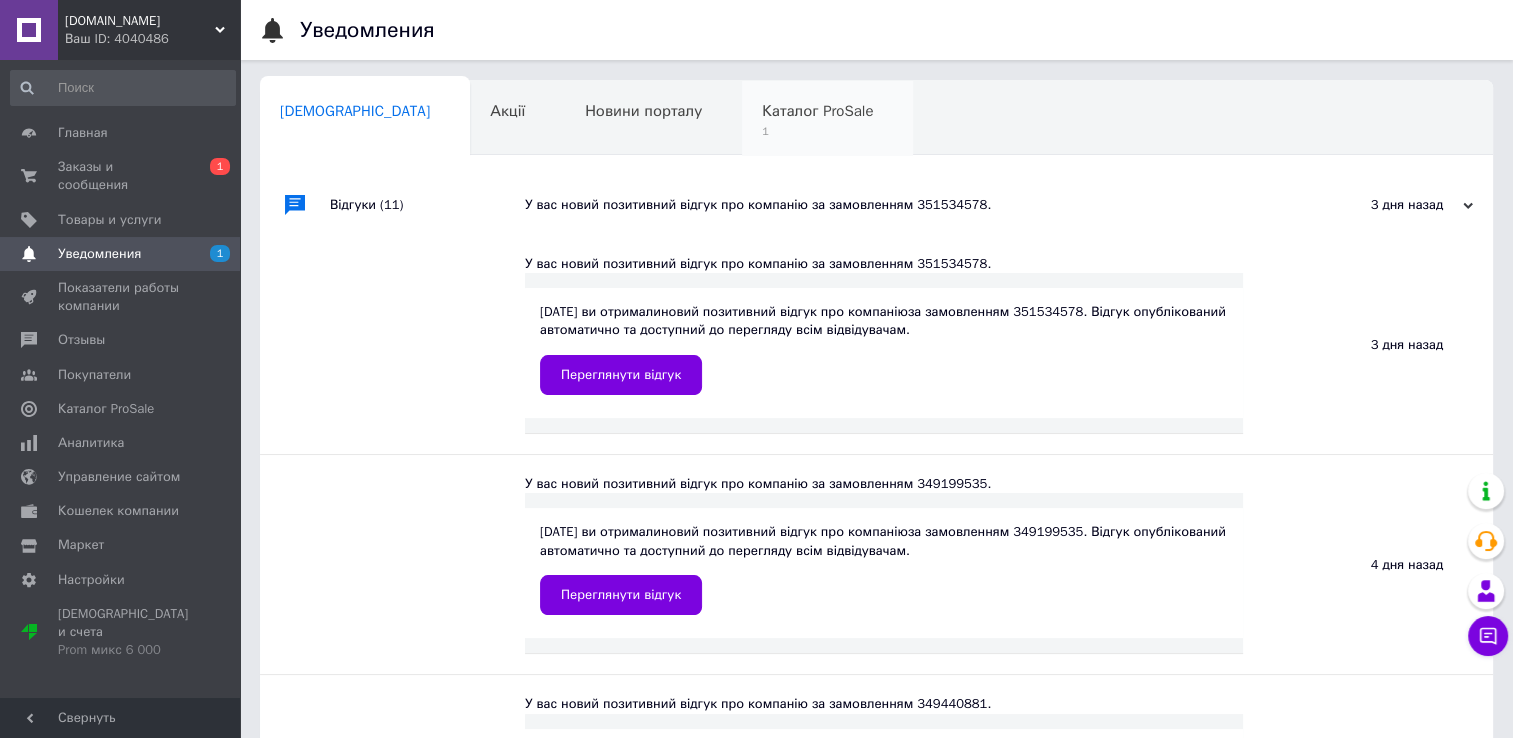 click on "1" at bounding box center [817, 131] 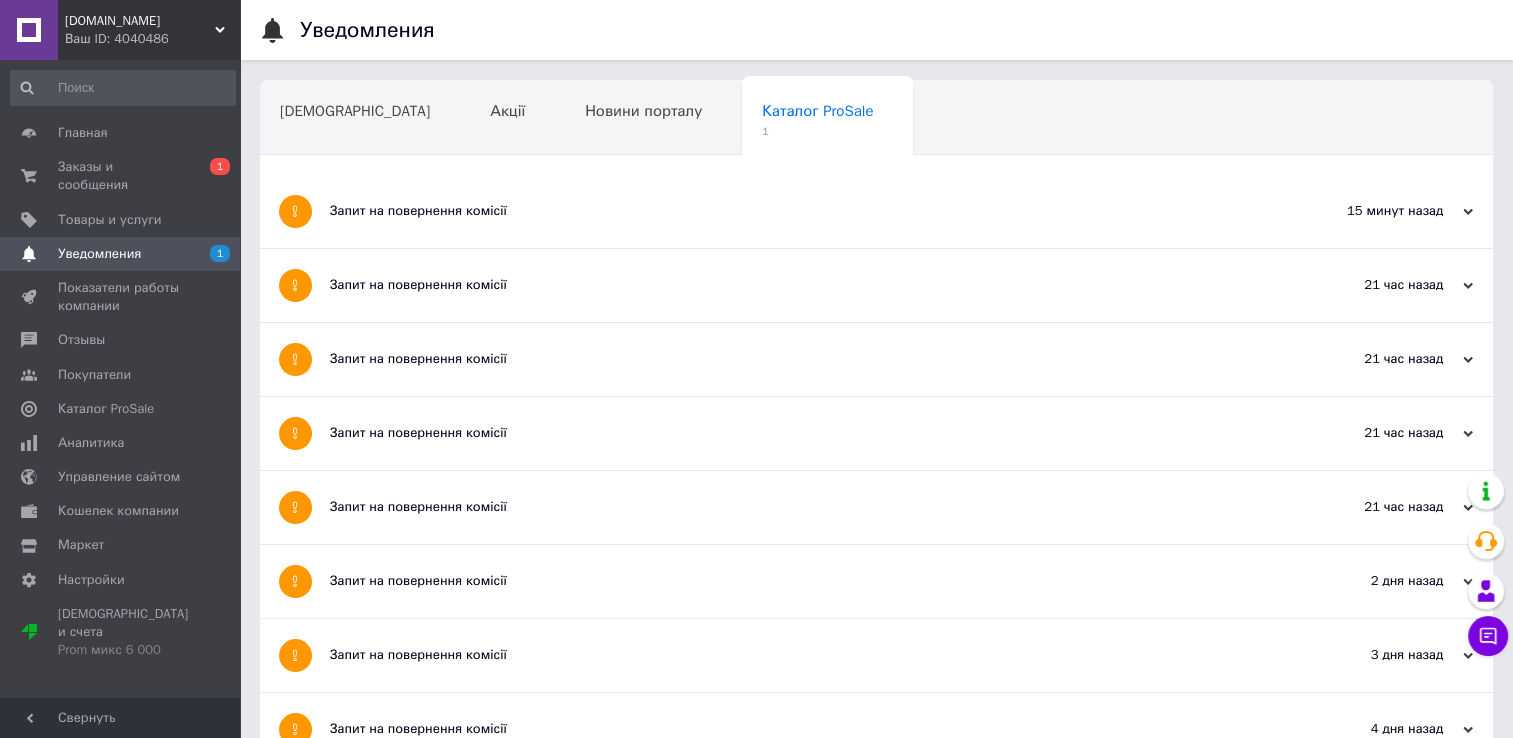 click on "Запит на повернення комісії" at bounding box center [801, 211] 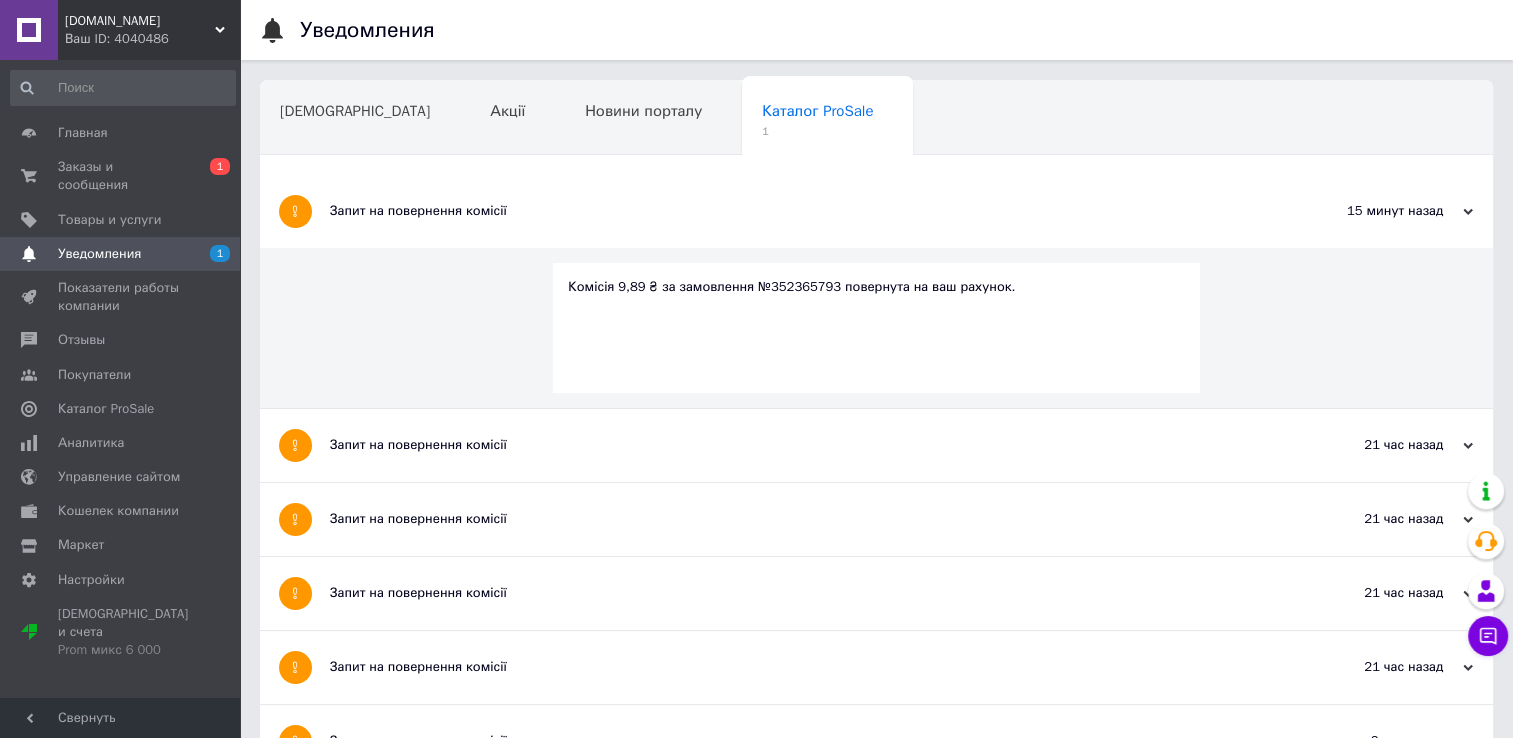 click on "Запит на повернення комісії" at bounding box center (801, 211) 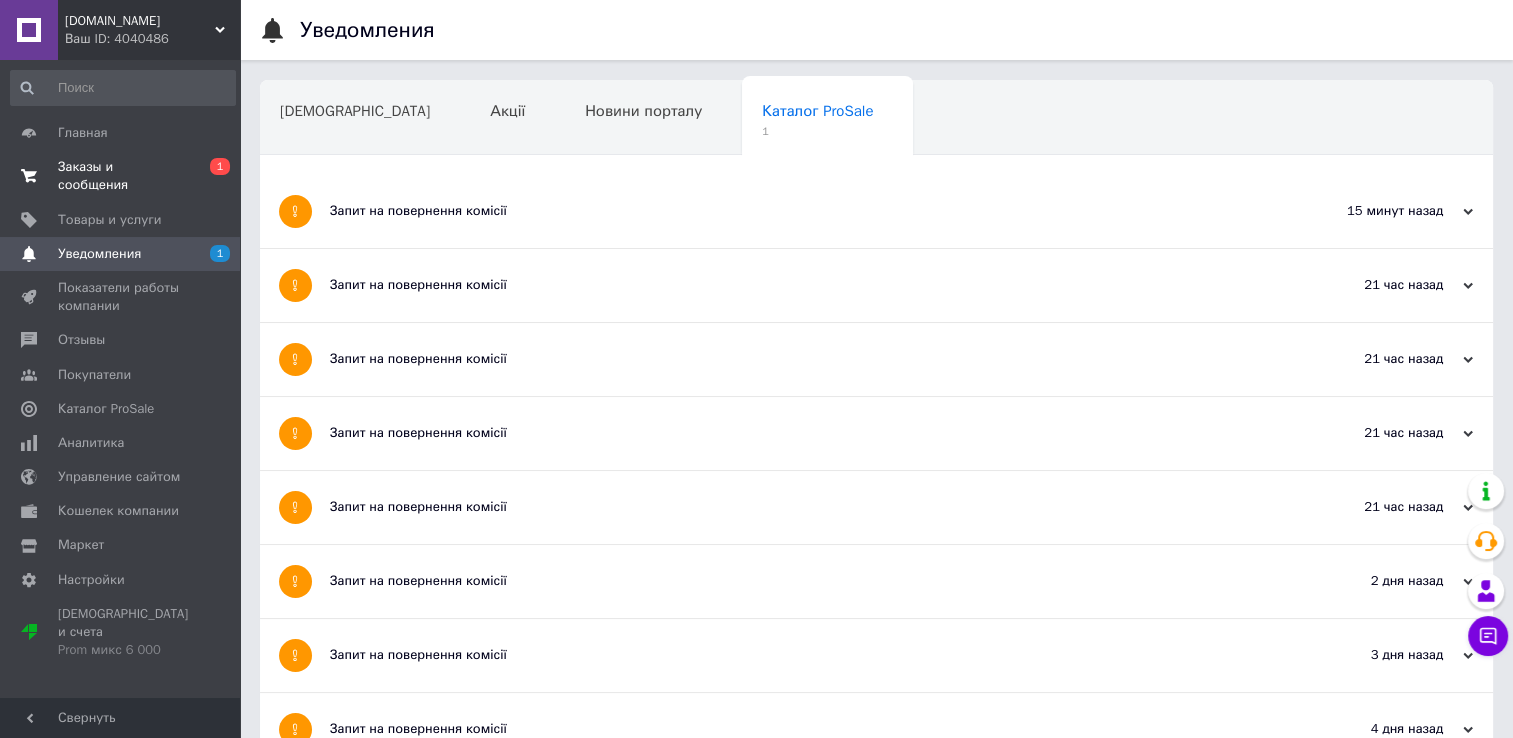 click on "Заказы и сообщения 0 1" at bounding box center [123, 176] 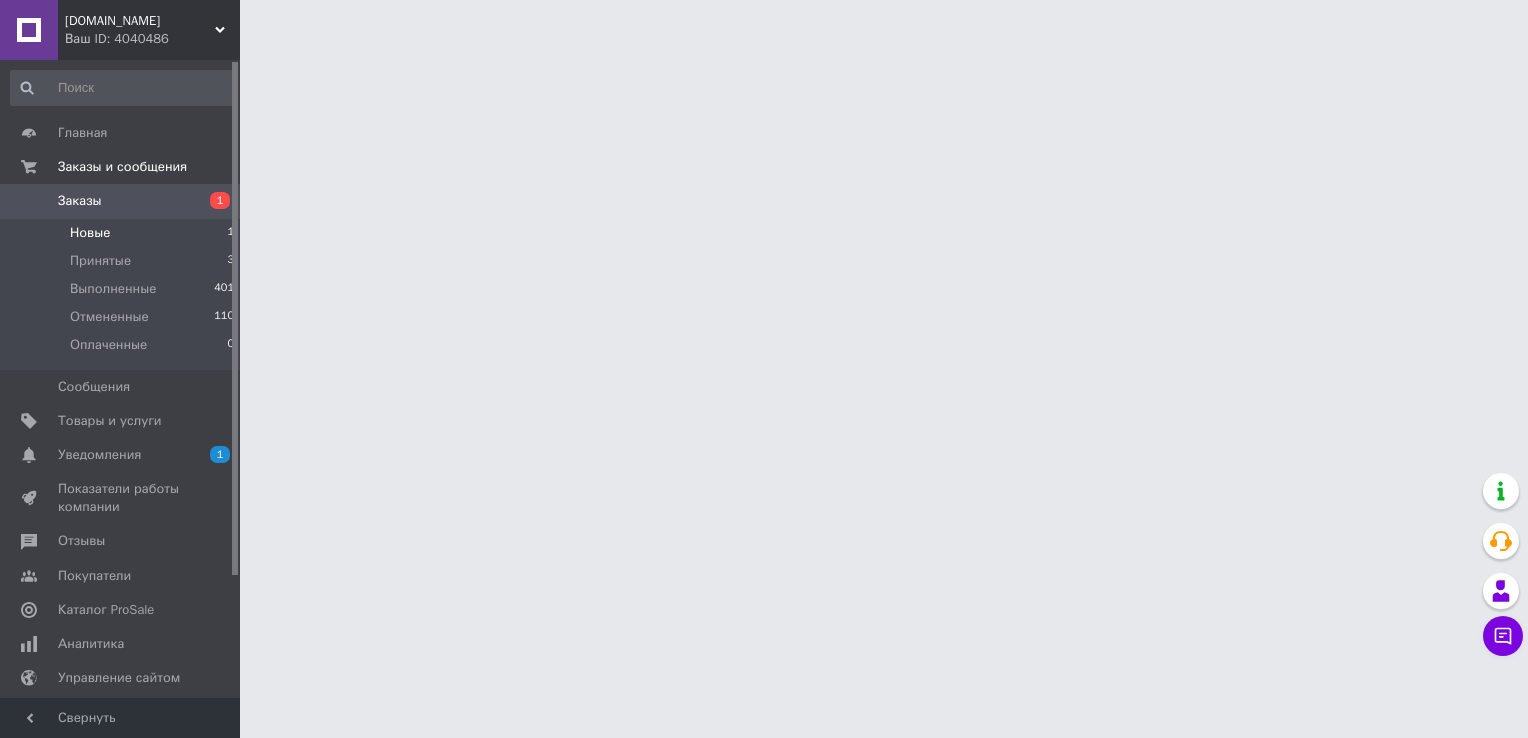 click on "Новые 1" at bounding box center [123, 233] 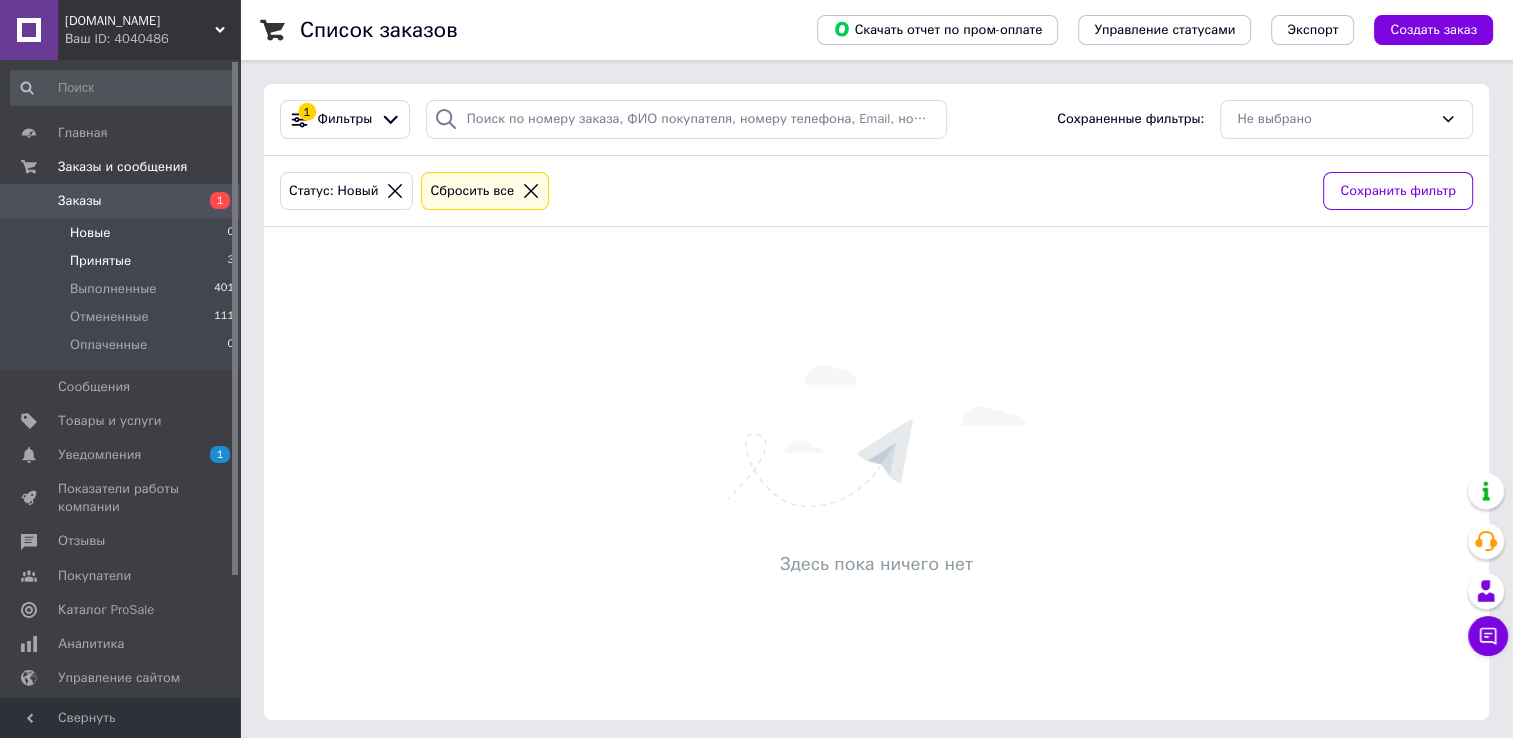 click on "Принятые" at bounding box center (100, 261) 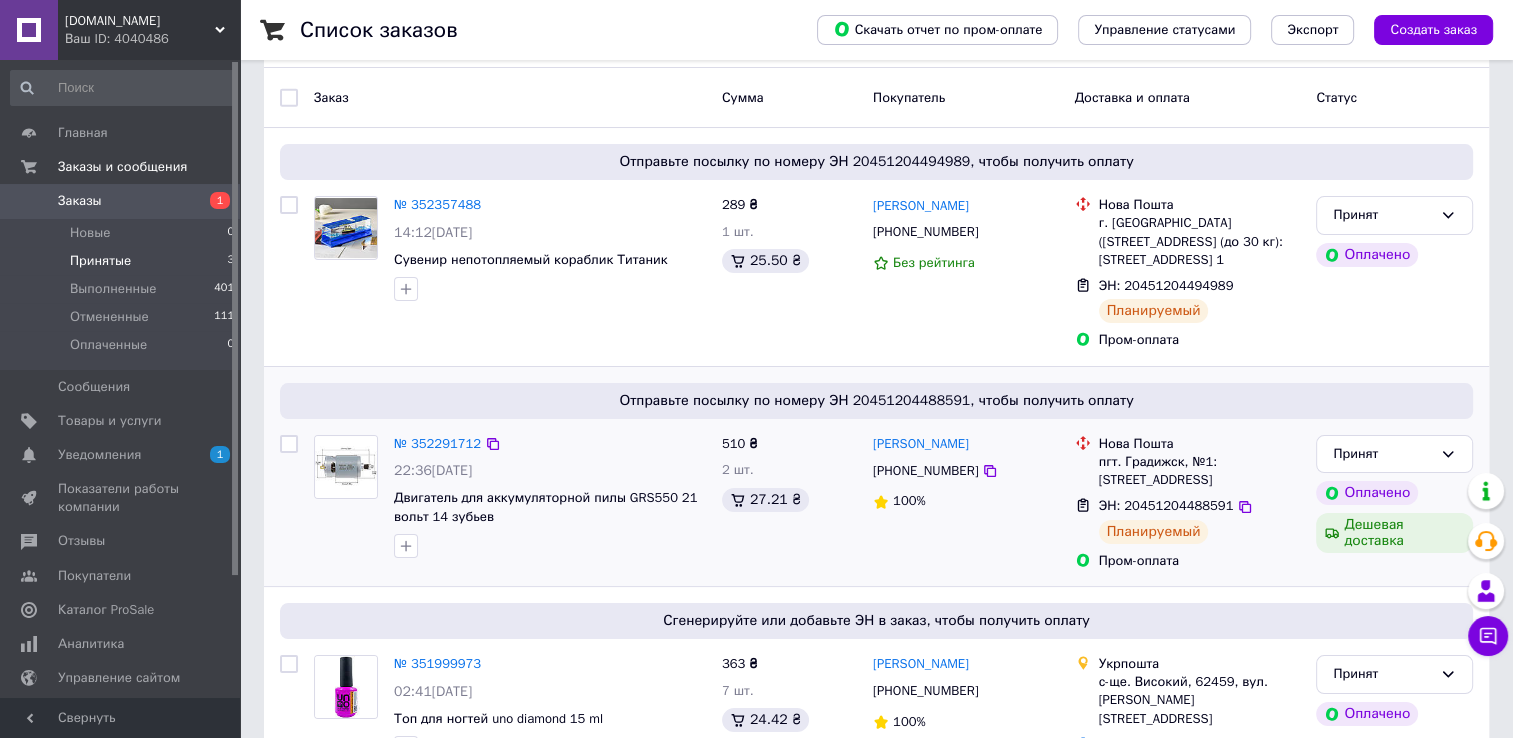 scroll, scrollTop: 251, scrollLeft: 0, axis: vertical 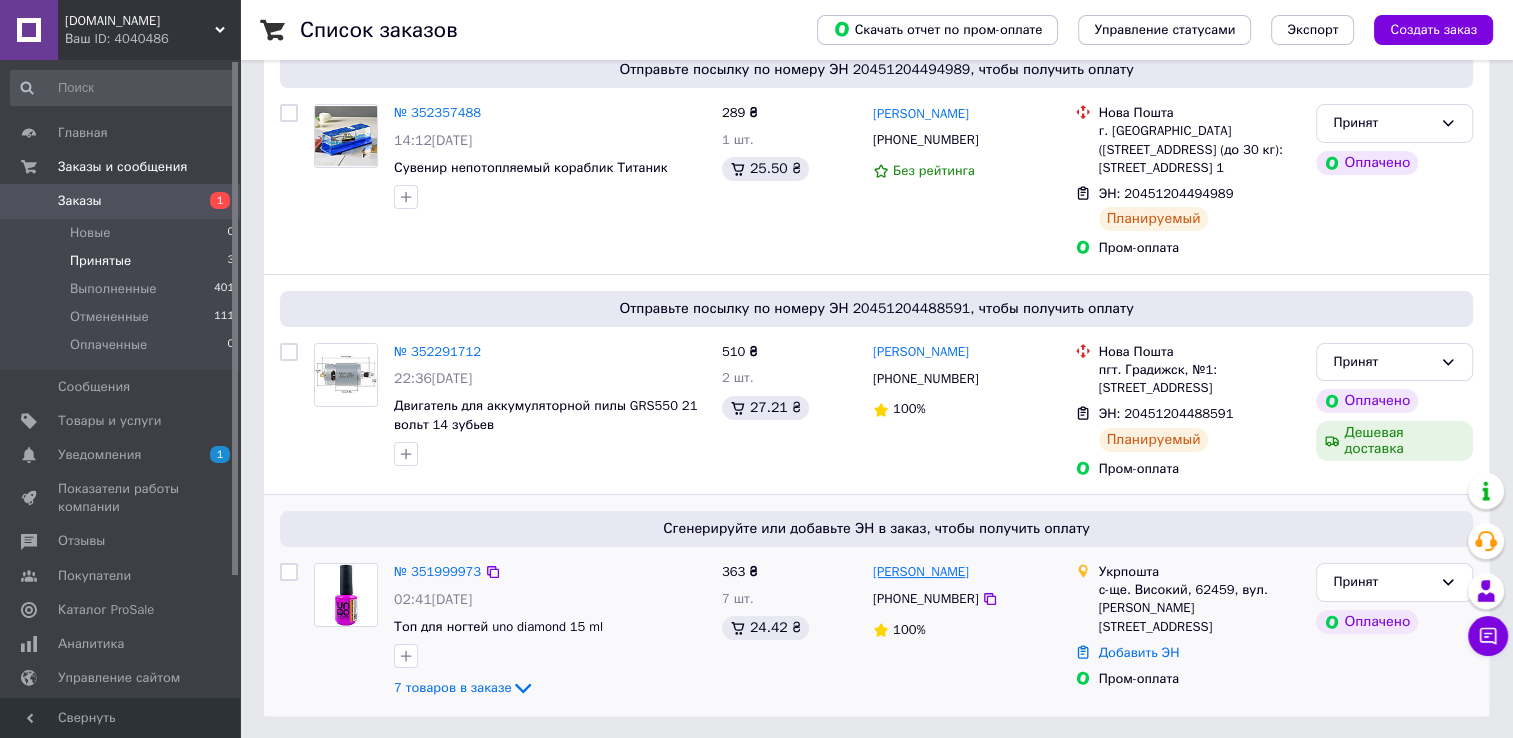 click on "[PERSON_NAME]" at bounding box center (921, 572) 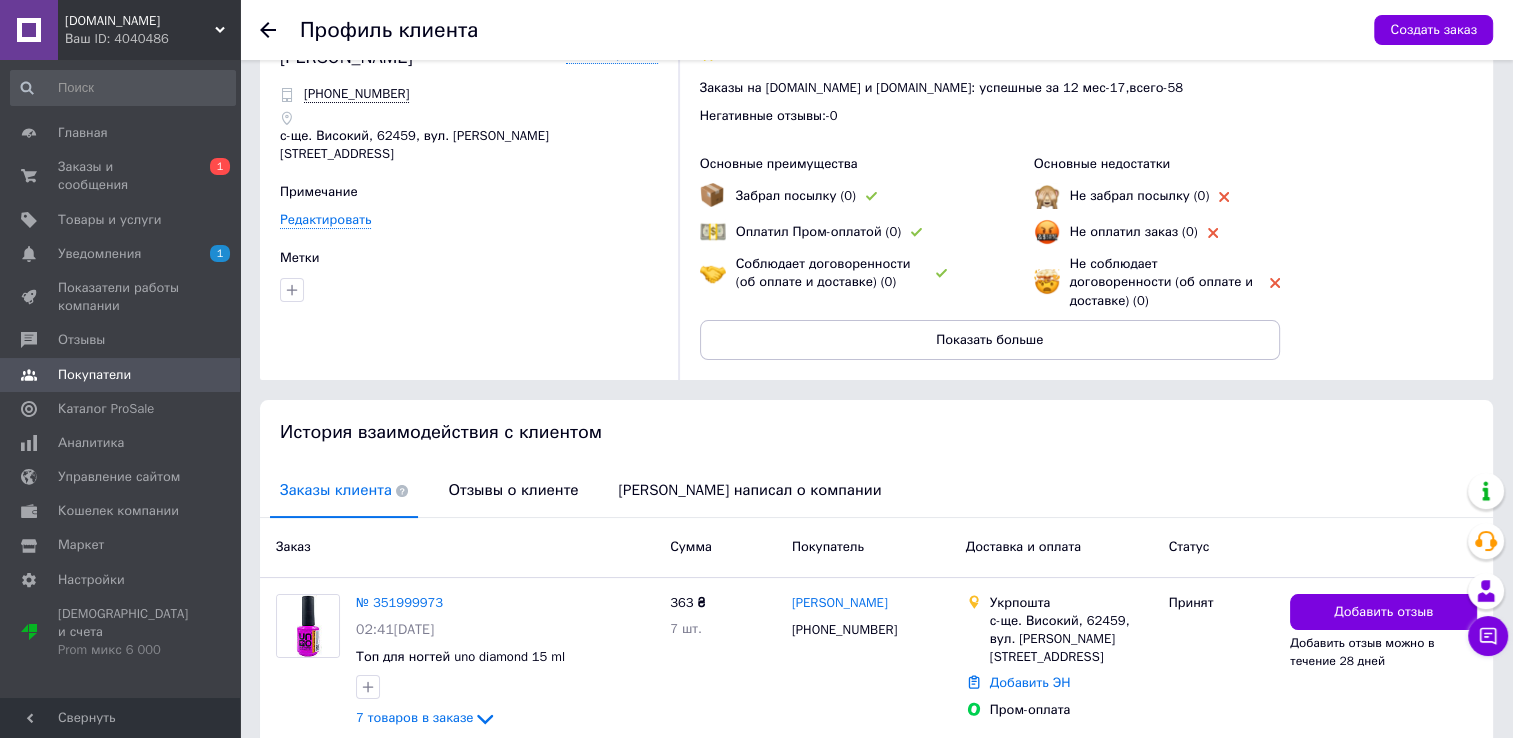 scroll, scrollTop: 124, scrollLeft: 0, axis: vertical 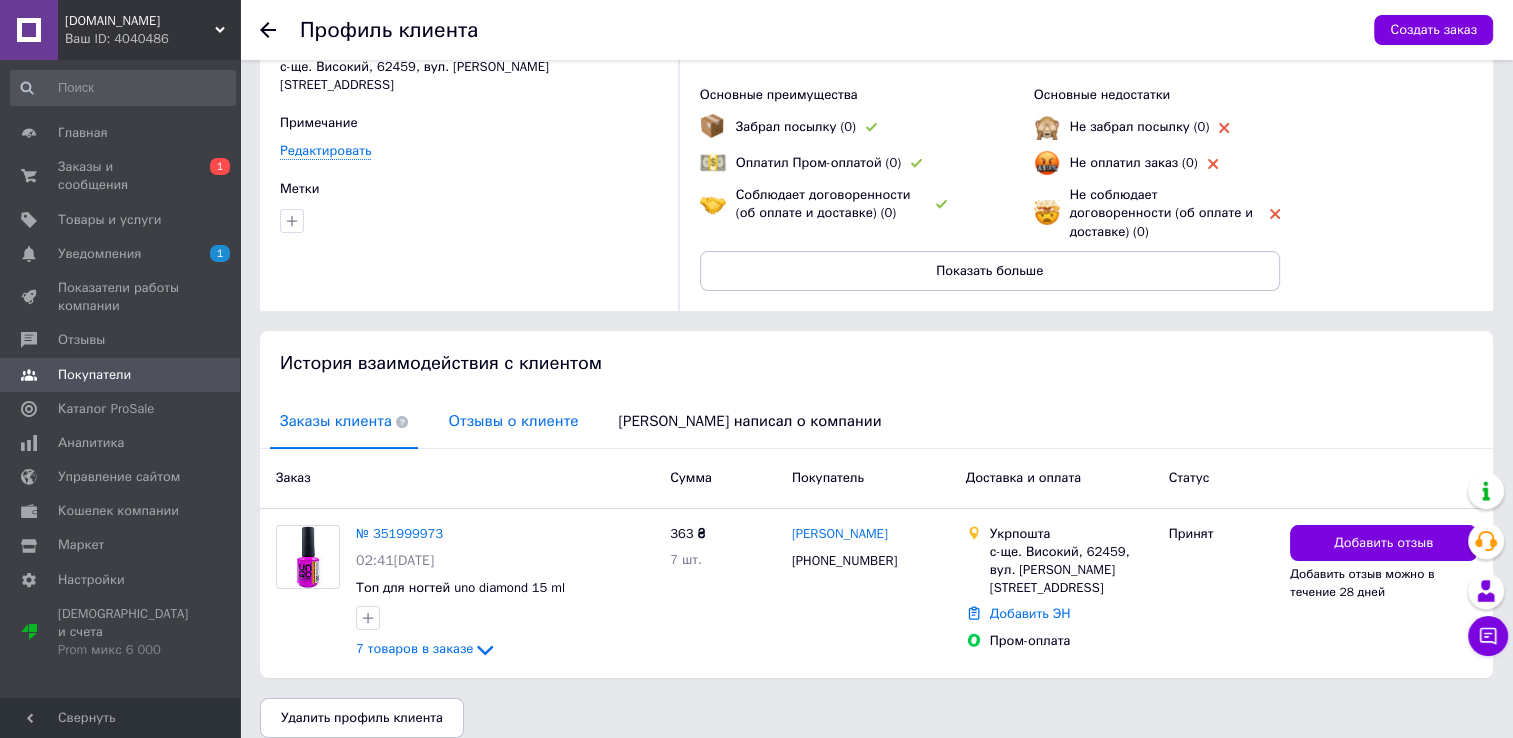 click on "Отзывы о клиенте" at bounding box center [513, 421] 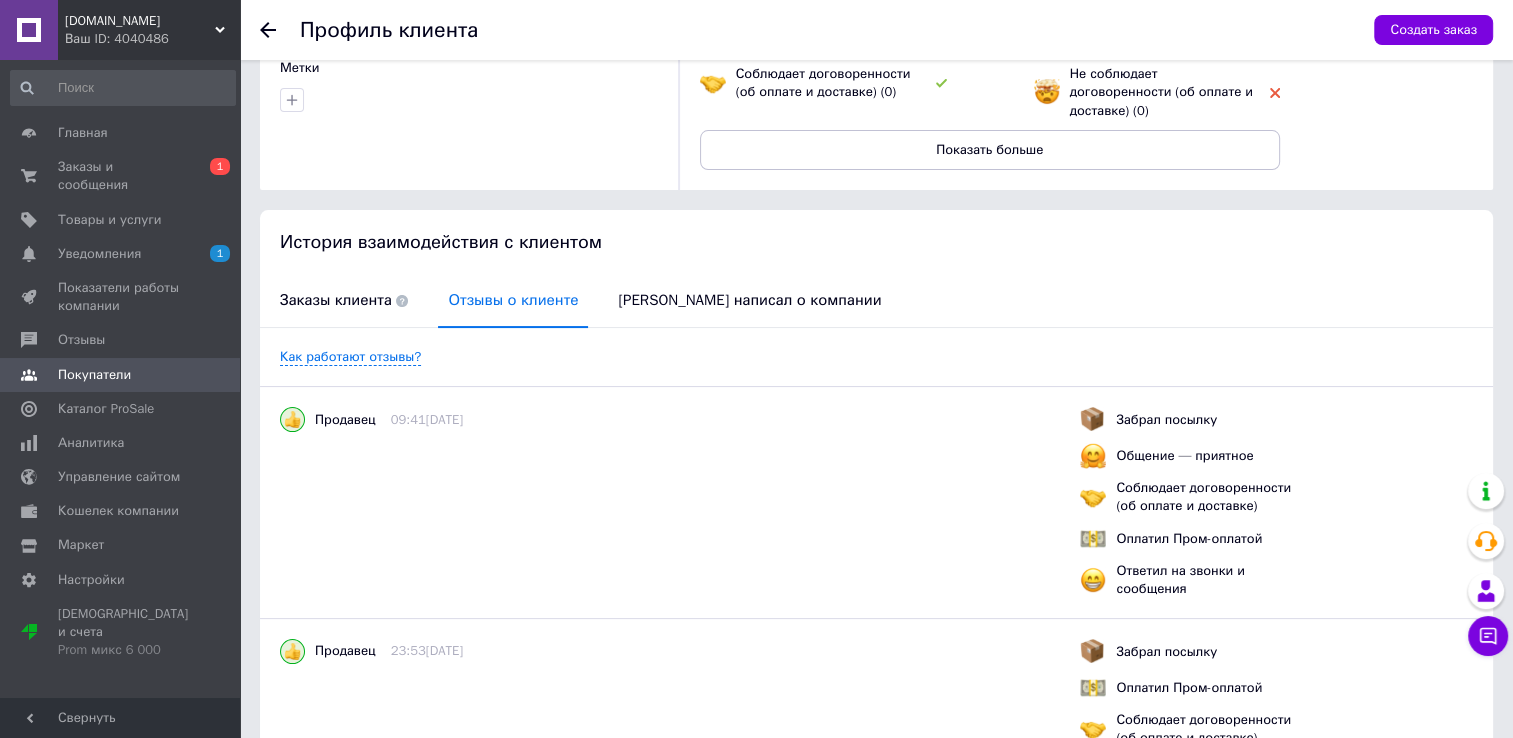 scroll, scrollTop: 504, scrollLeft: 0, axis: vertical 